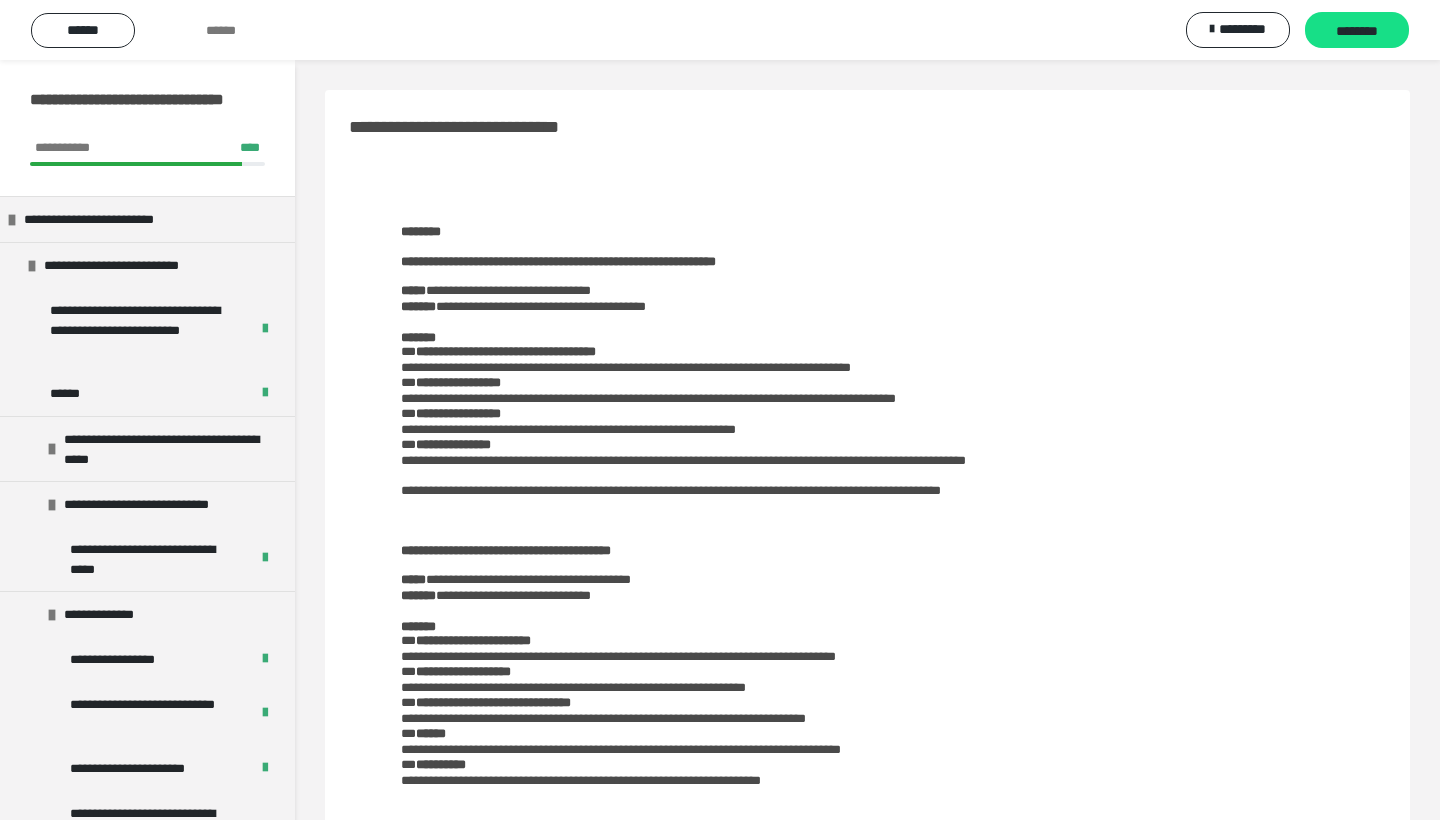 scroll, scrollTop: 967, scrollLeft: 0, axis: vertical 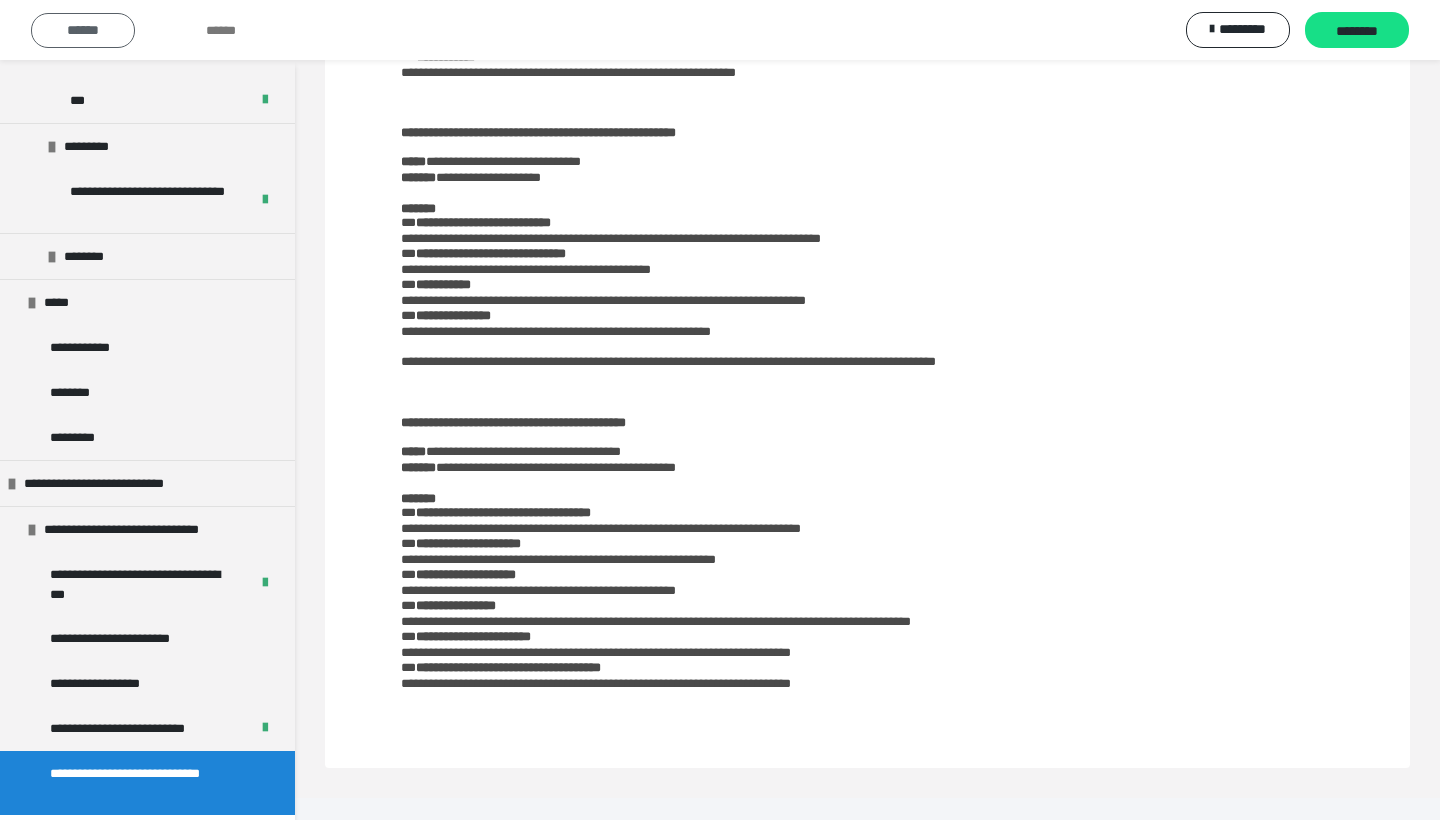 click on "******" at bounding box center [83, 30] 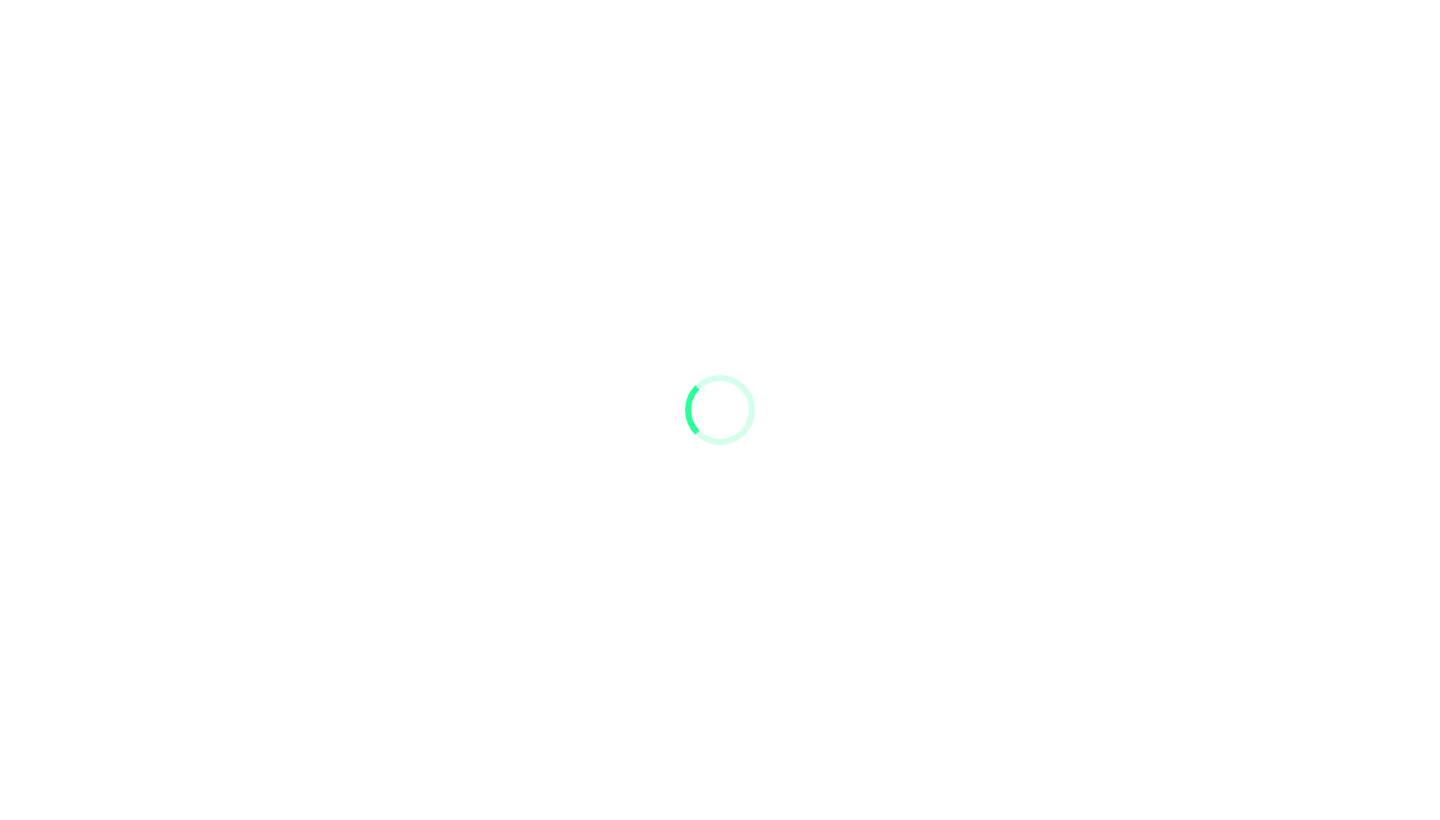 scroll, scrollTop: 0, scrollLeft: 0, axis: both 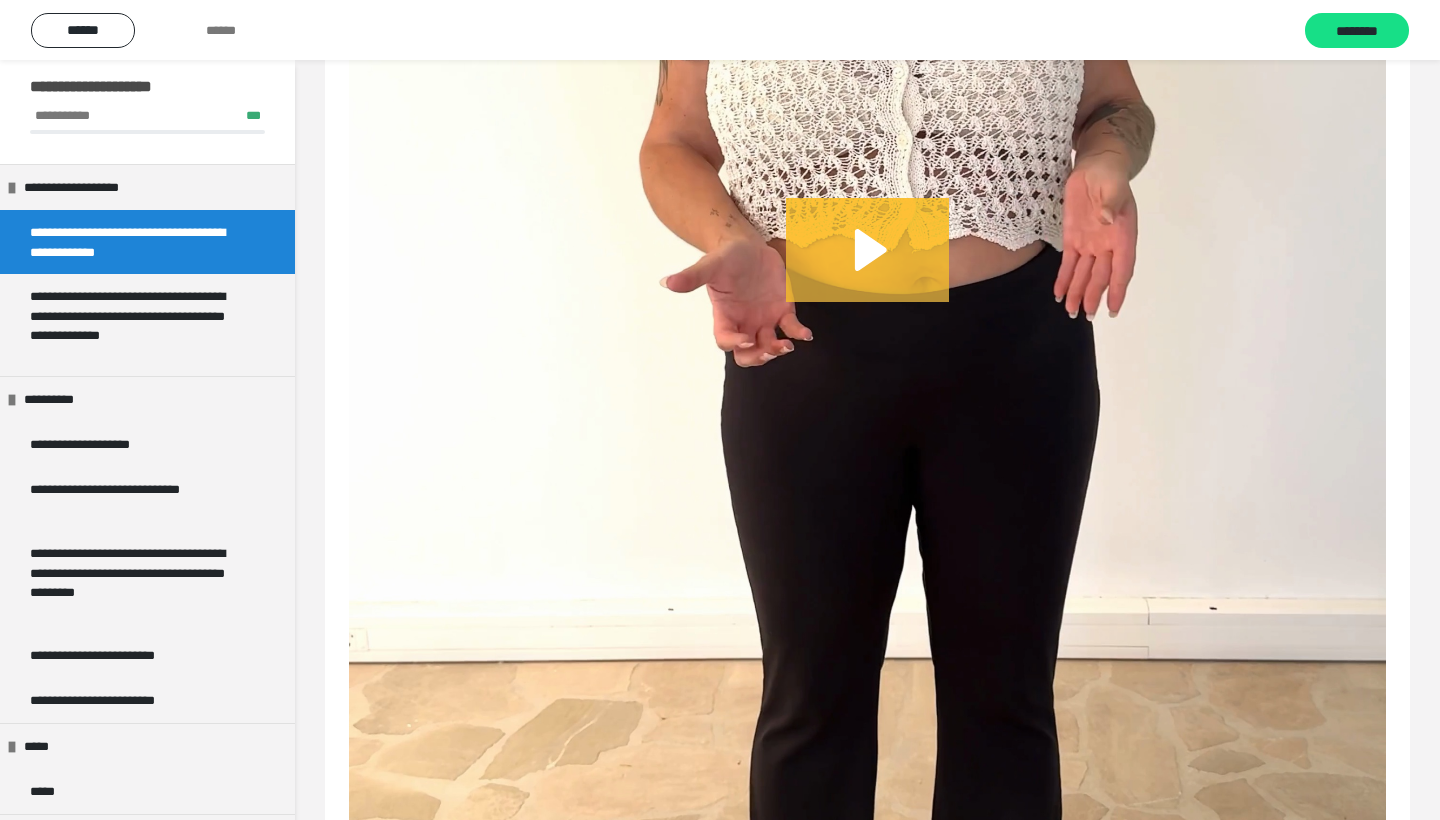 click 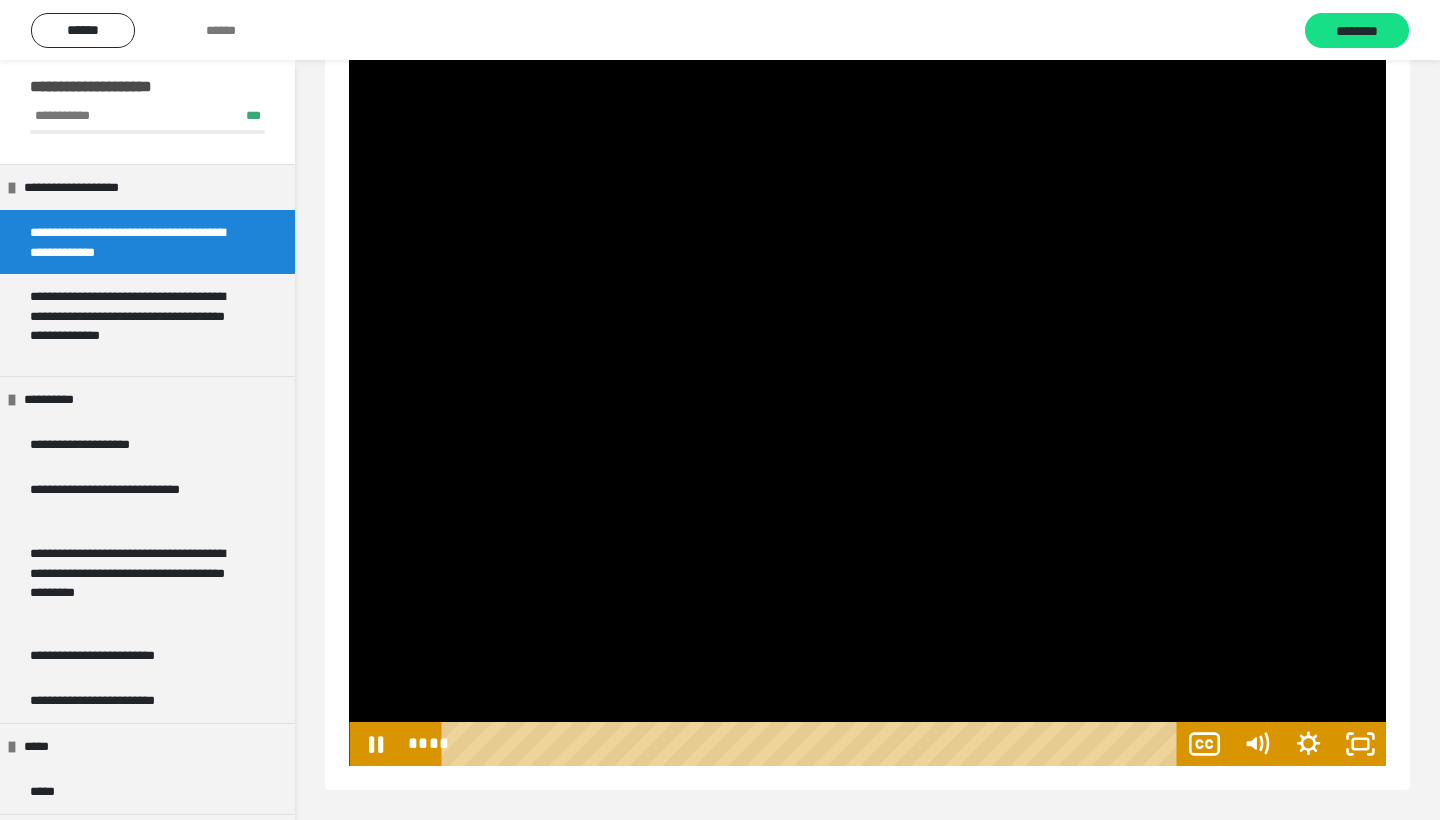 scroll, scrollTop: 1219, scrollLeft: 0, axis: vertical 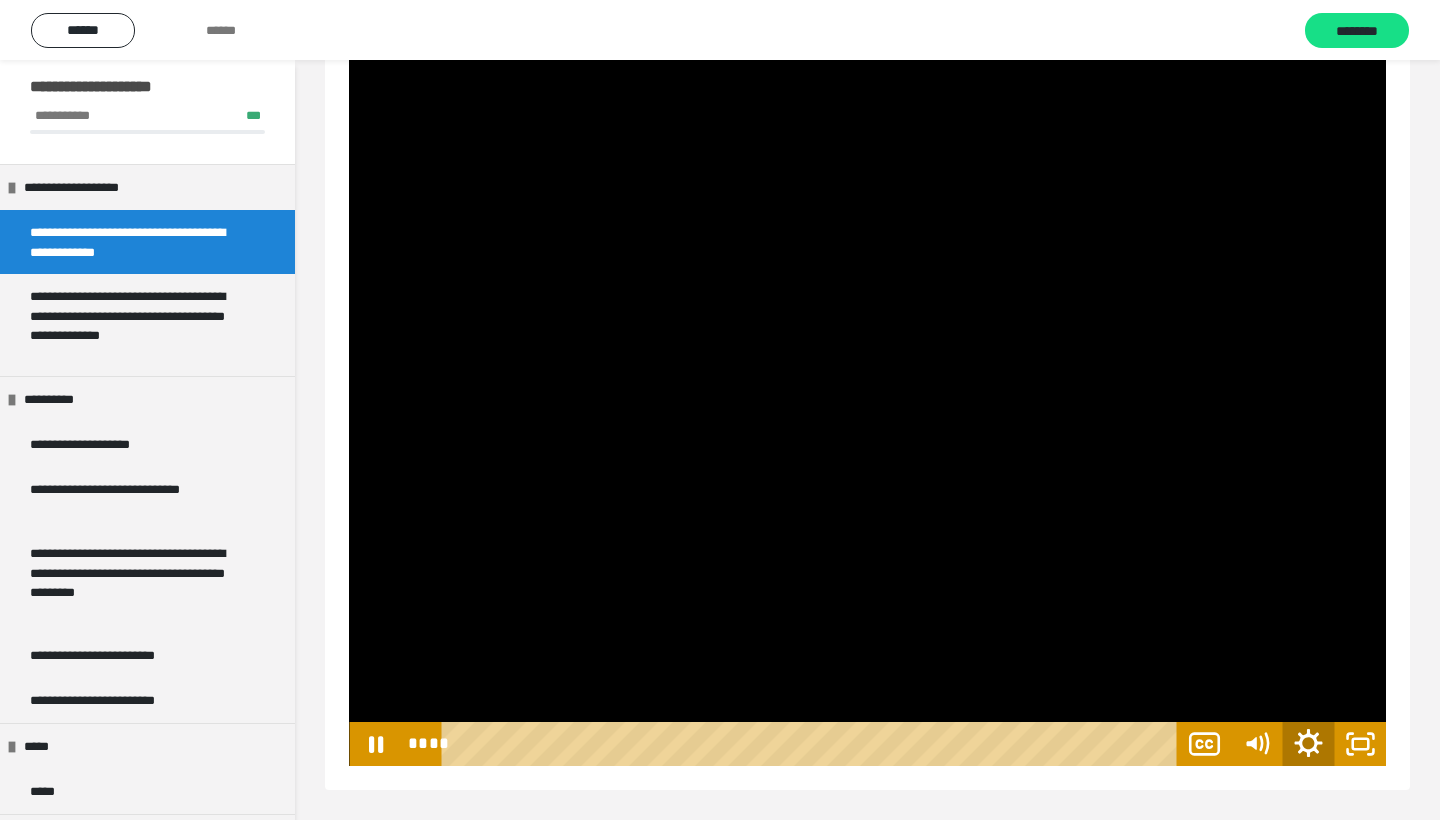 click 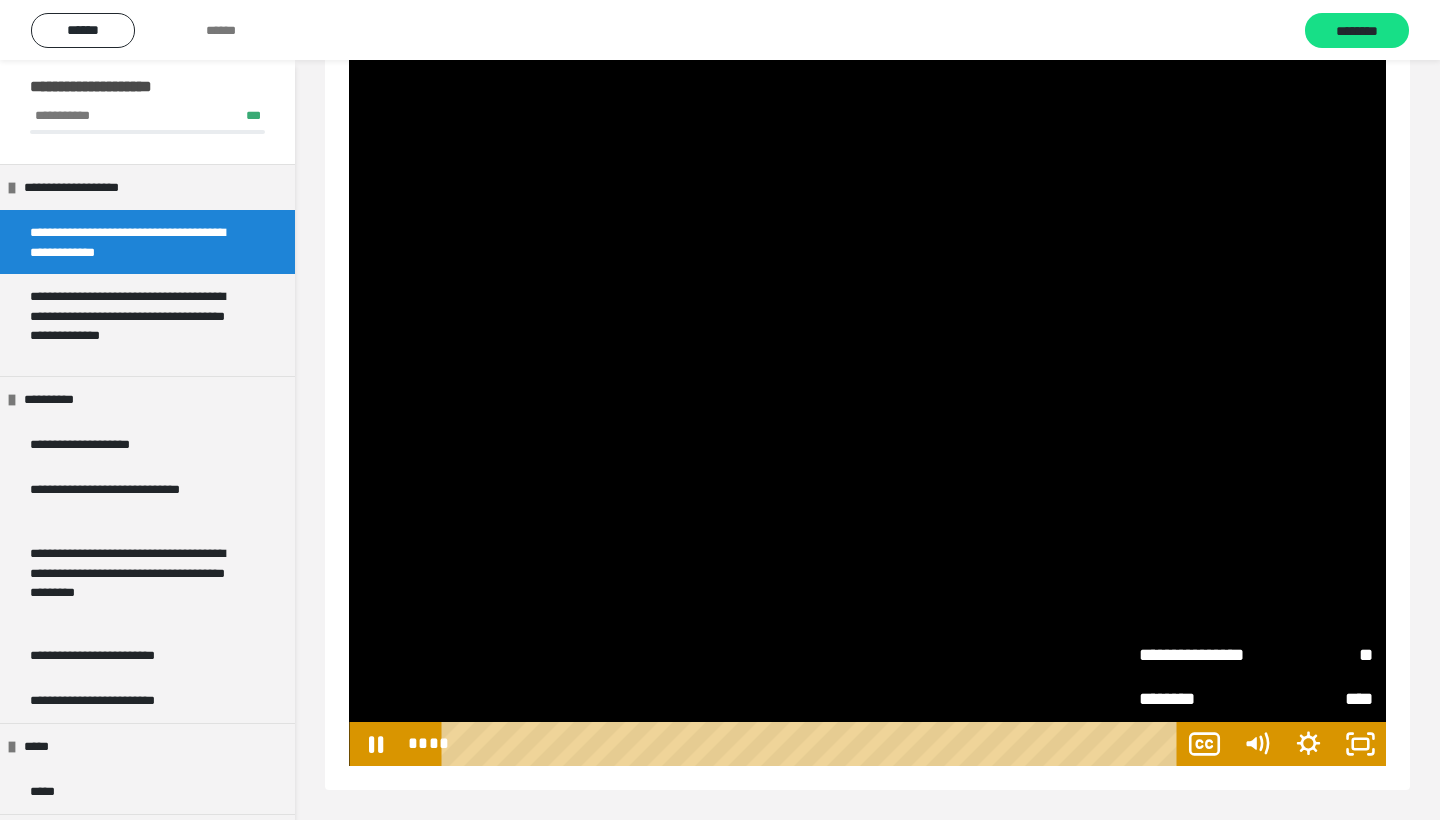 click on "**" at bounding box center (1314, 655) 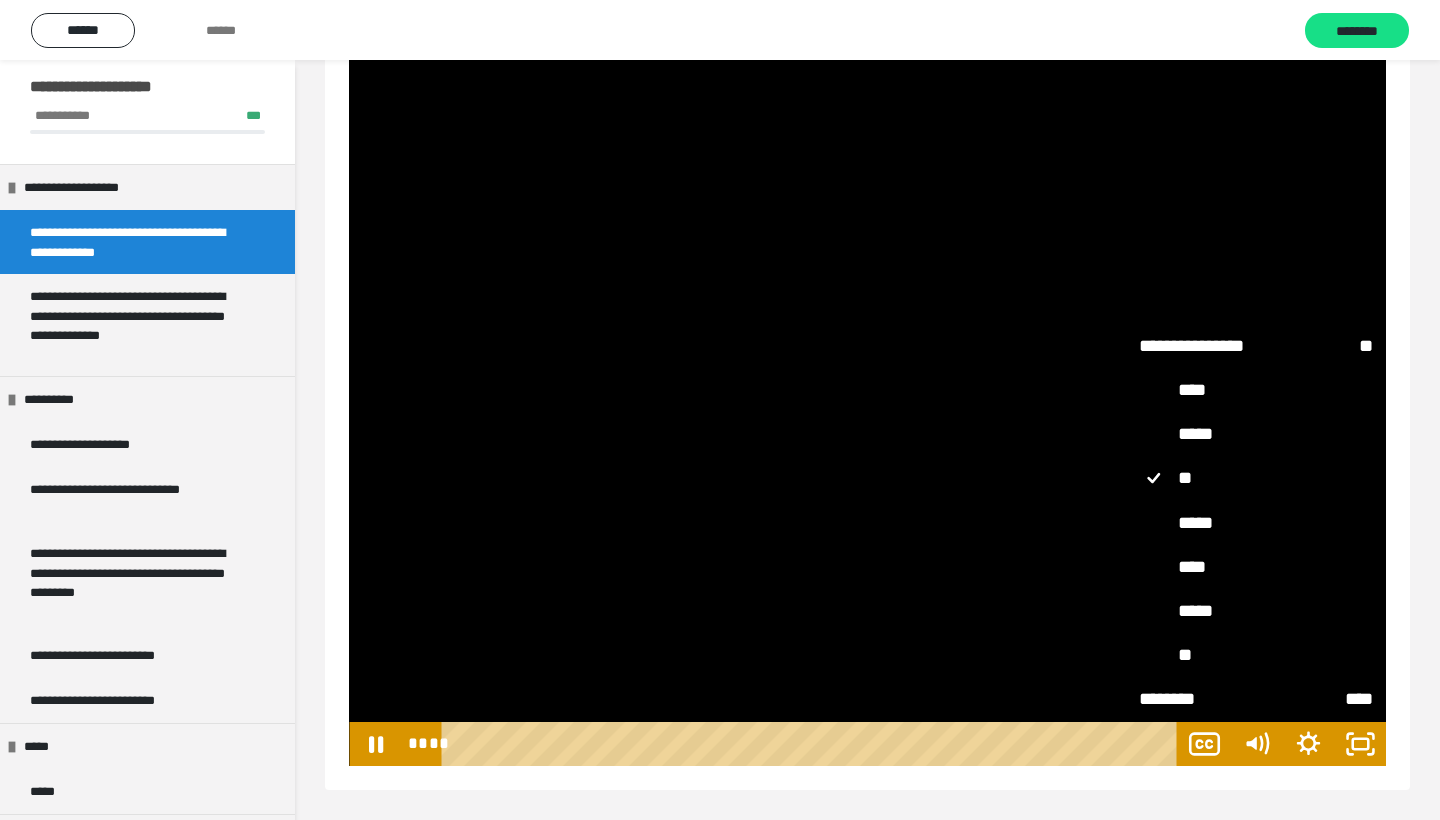 click on "****" at bounding box center [1256, 567] 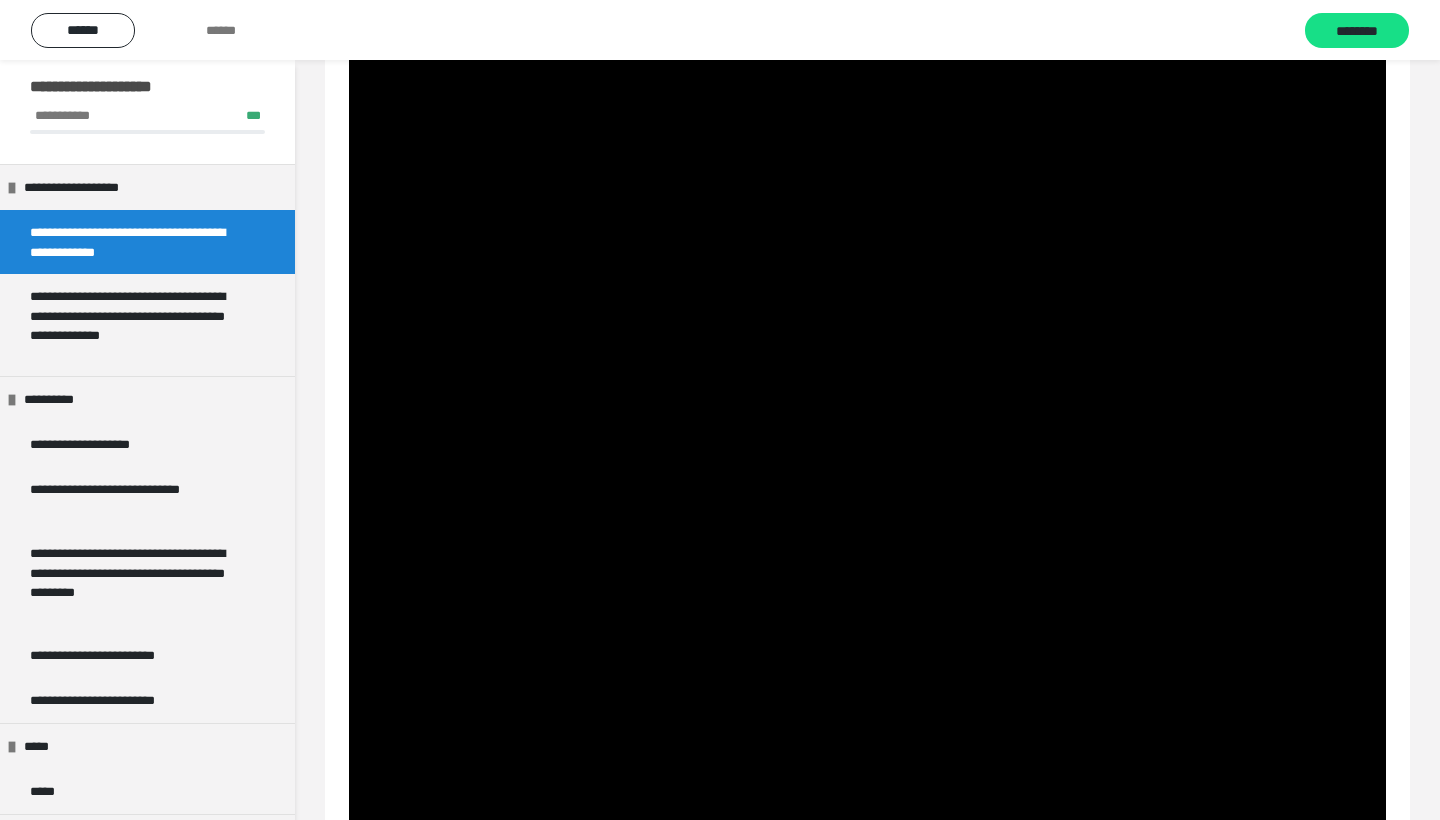 scroll, scrollTop: 270, scrollLeft: 0, axis: vertical 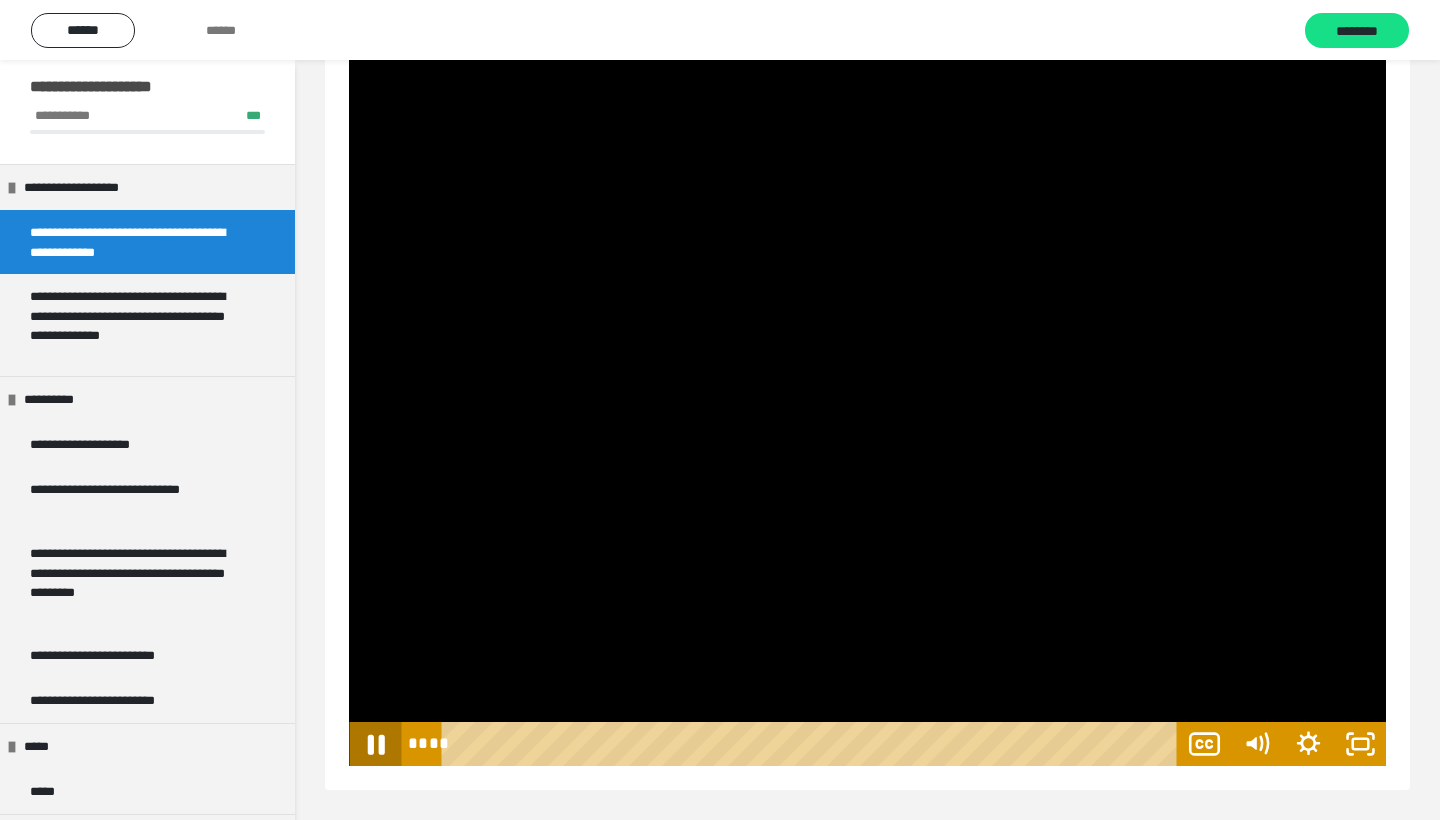 click 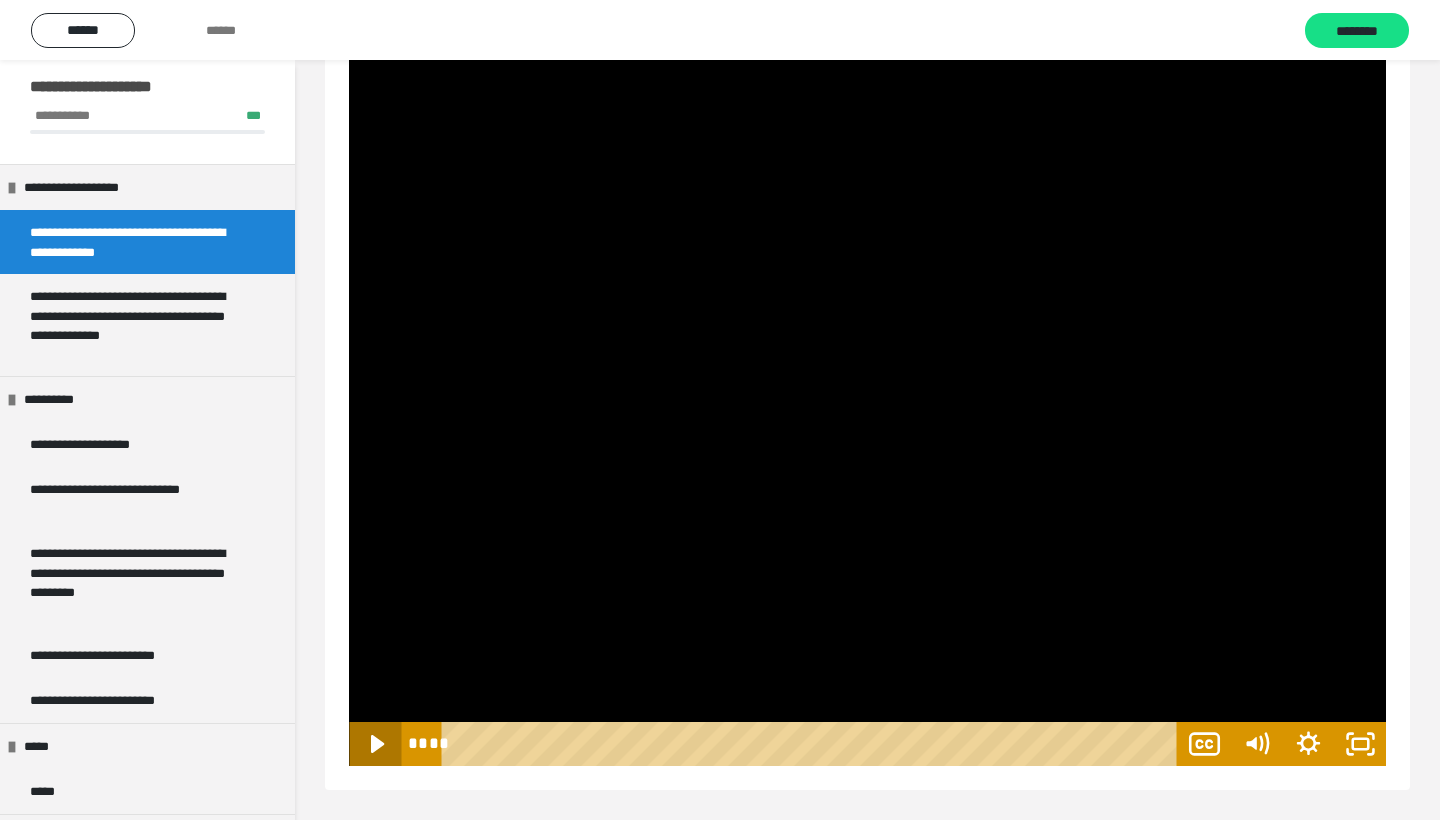 type 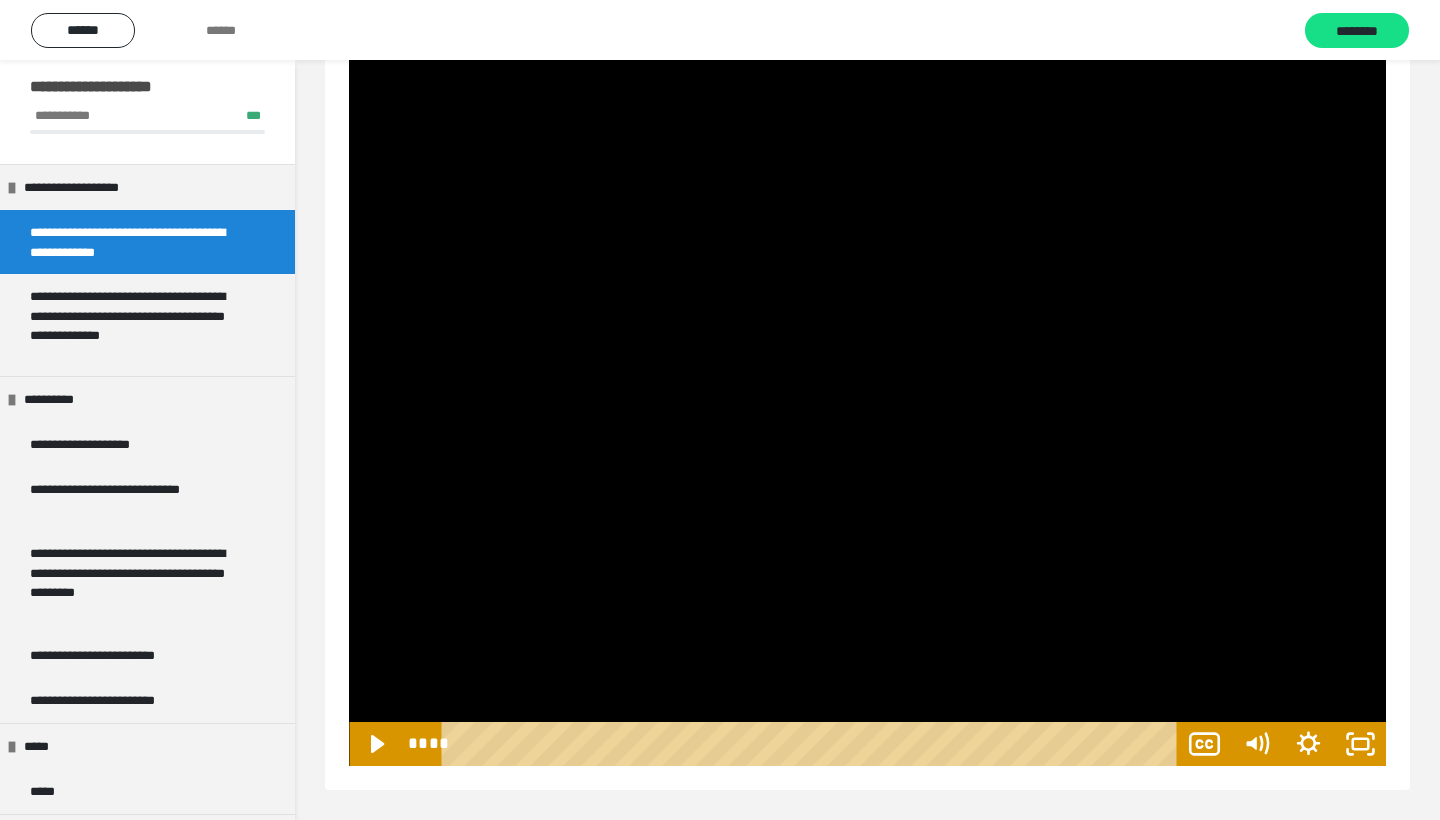 scroll, scrollTop: 1219, scrollLeft: 0, axis: vertical 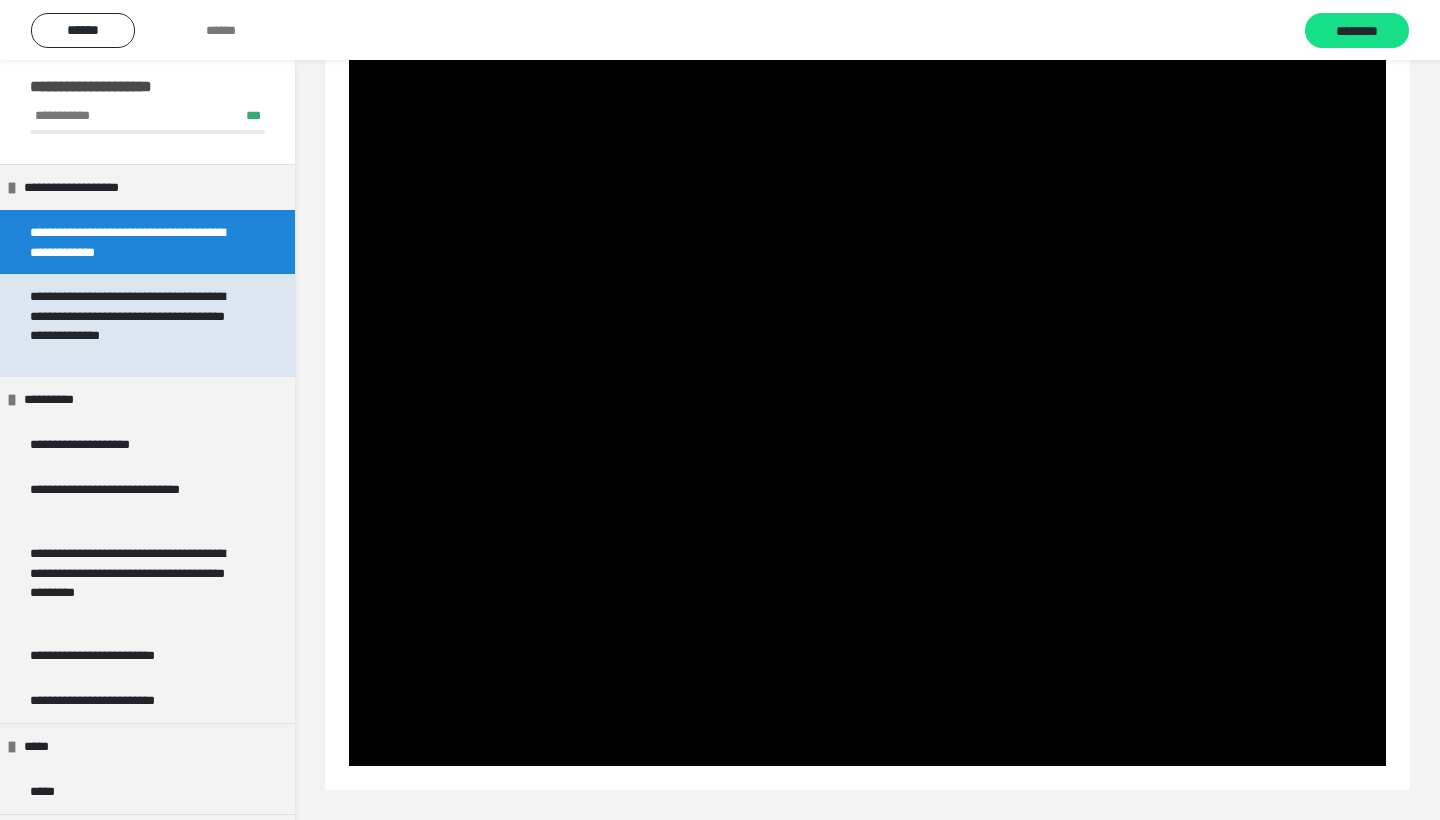 click on "**********" at bounding box center (139, 325) 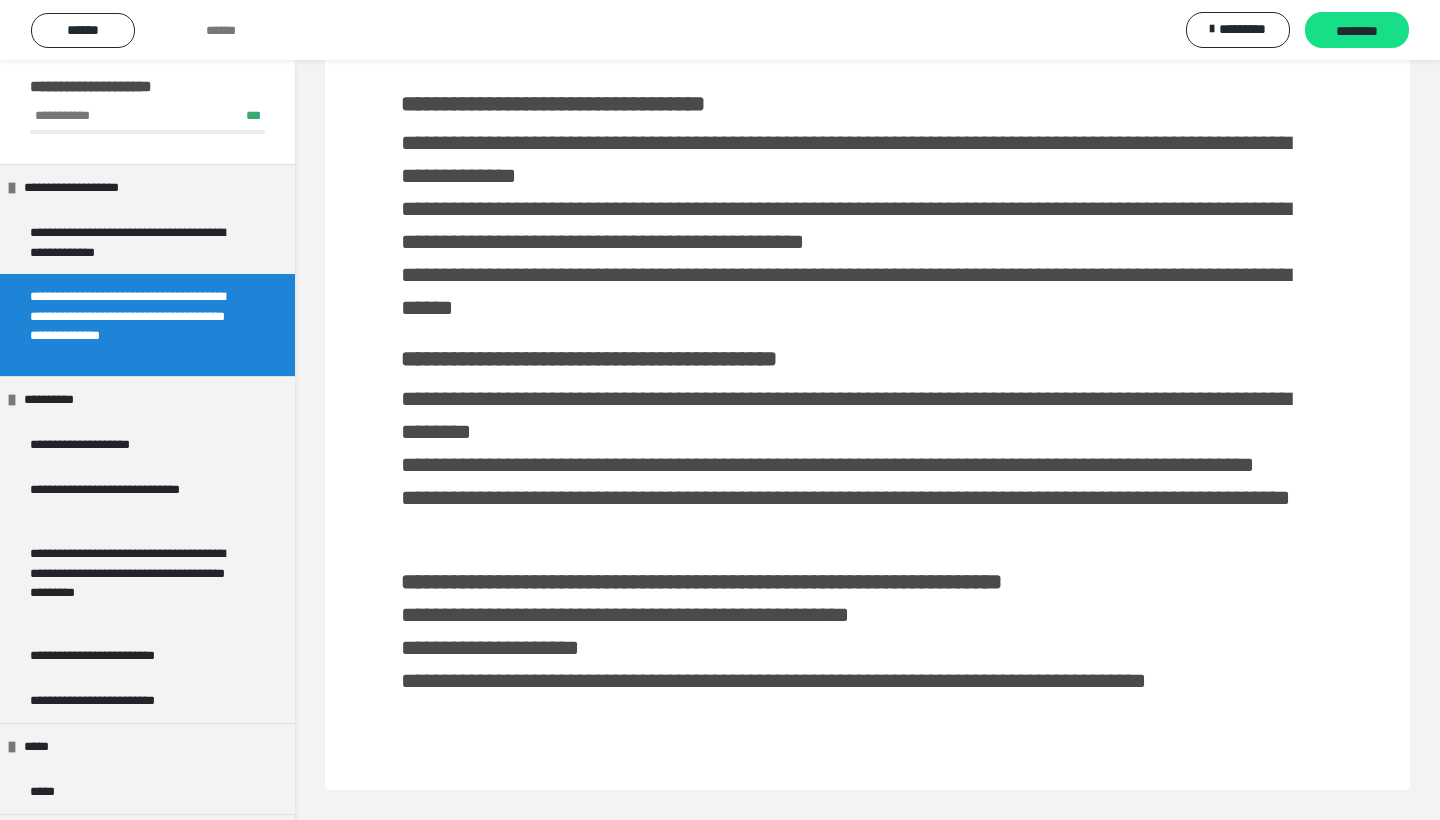 scroll, scrollTop: 771, scrollLeft: 0, axis: vertical 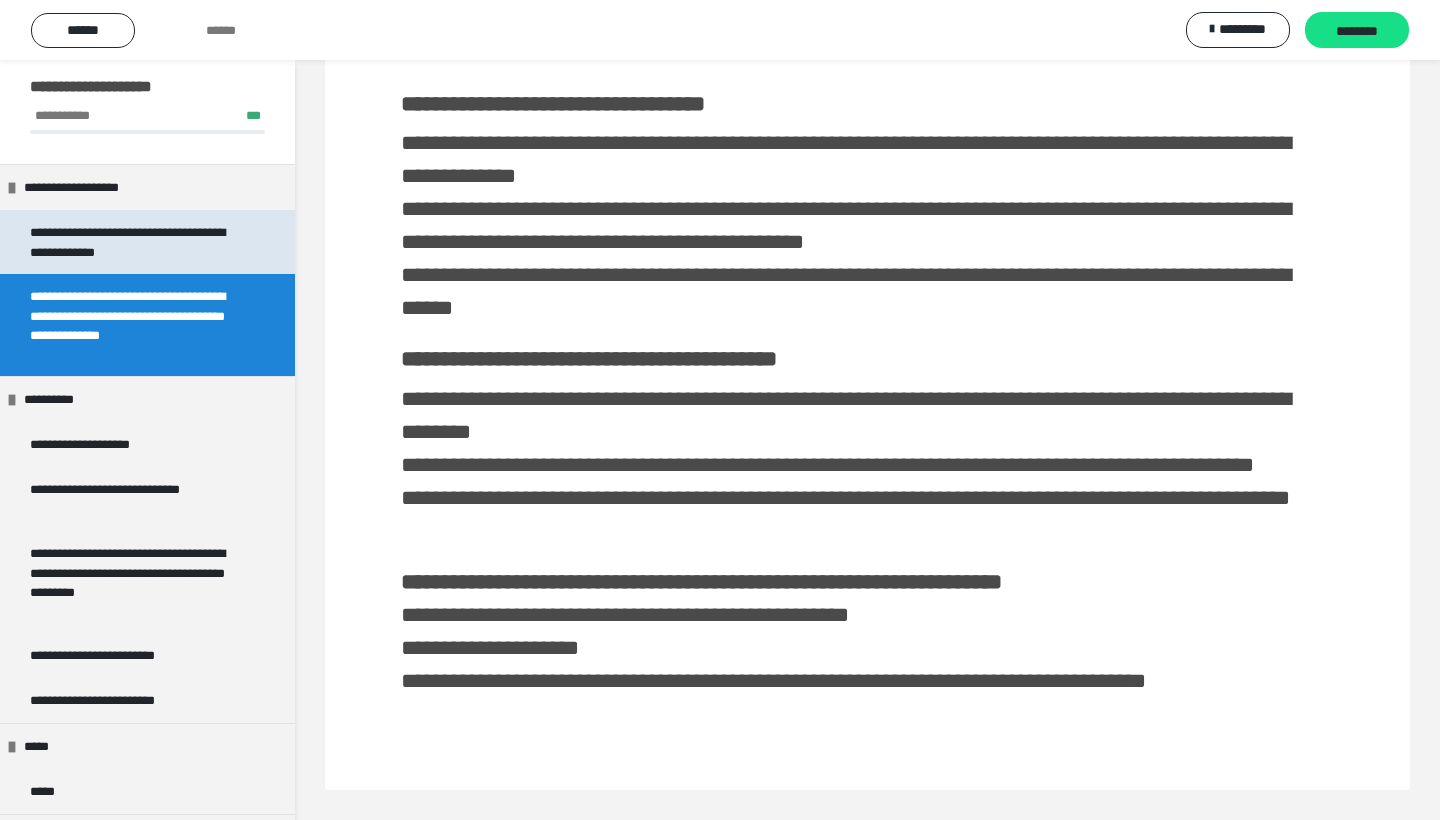 click on "**********" at bounding box center [139, 242] 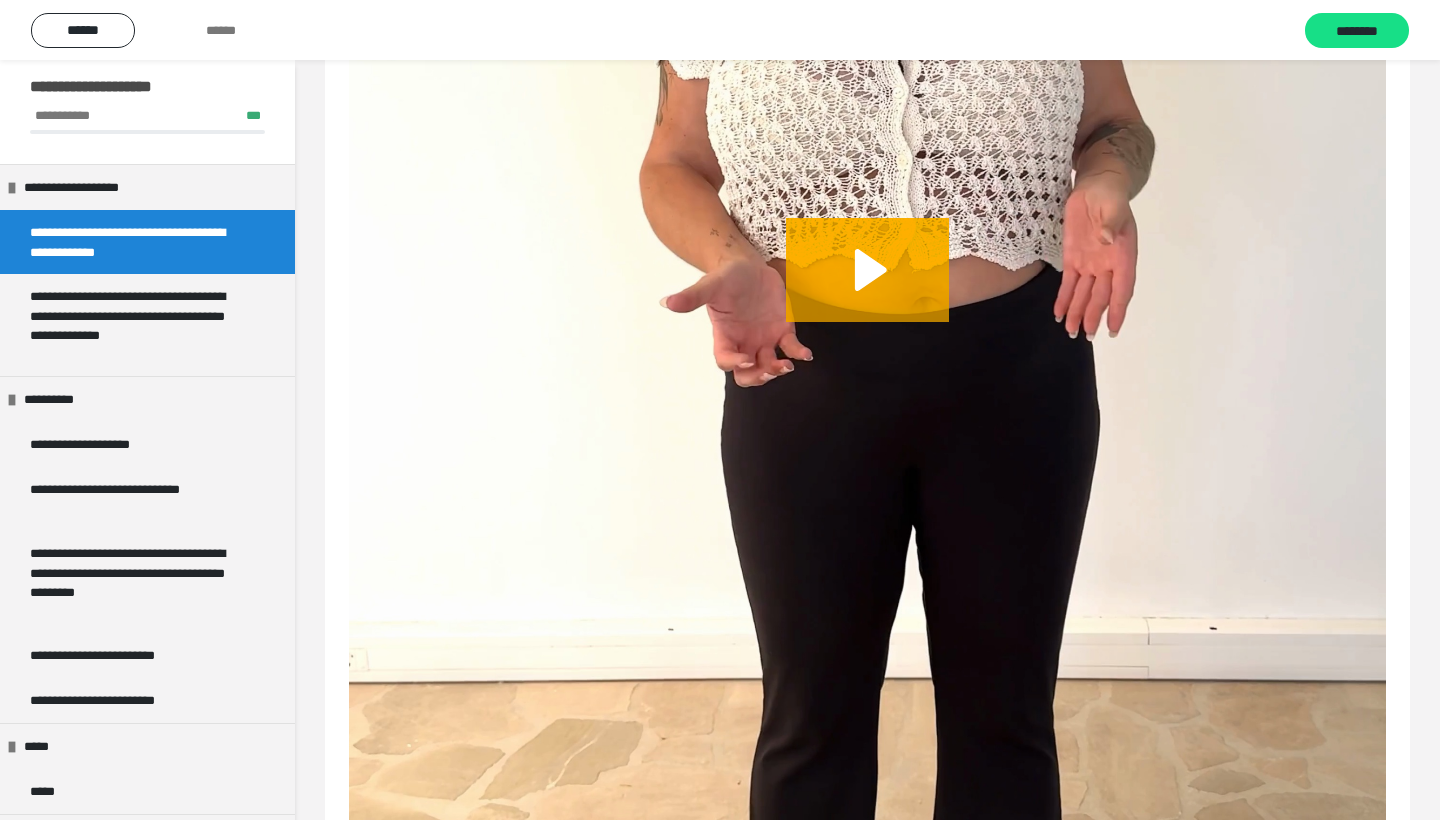 scroll, scrollTop: 60, scrollLeft: 0, axis: vertical 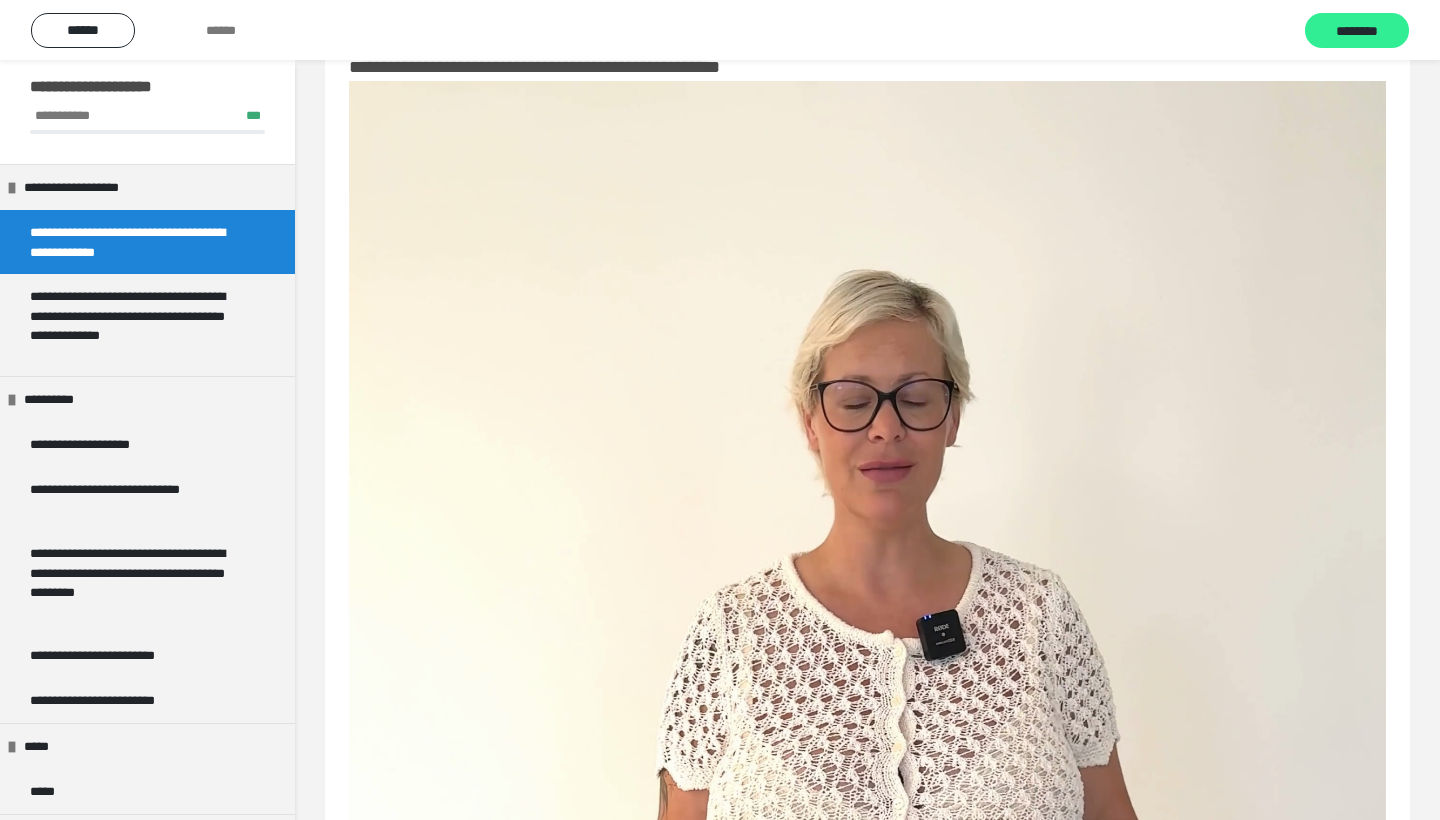 click on "********" at bounding box center [1357, 31] 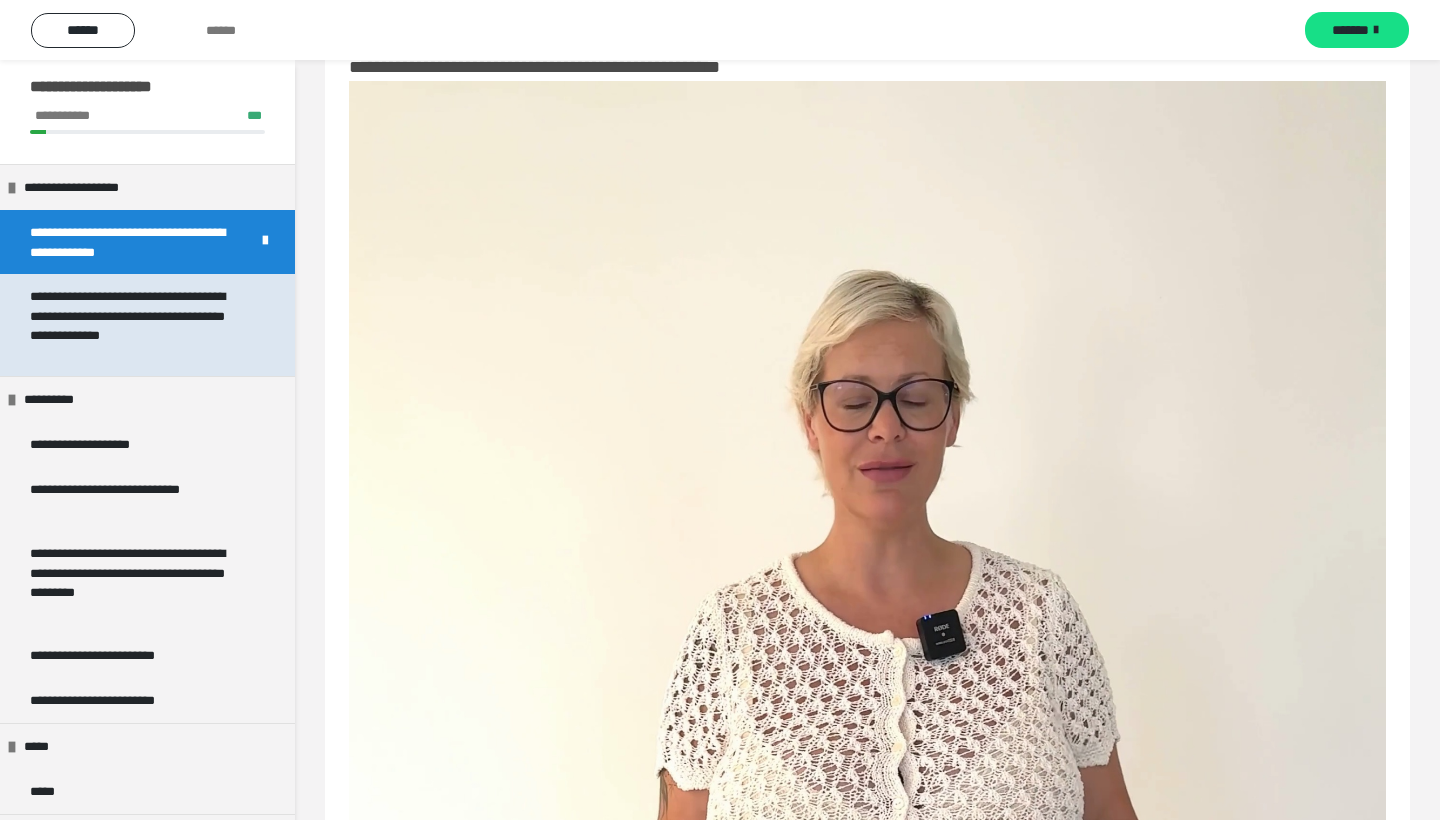 click on "**********" at bounding box center [139, 325] 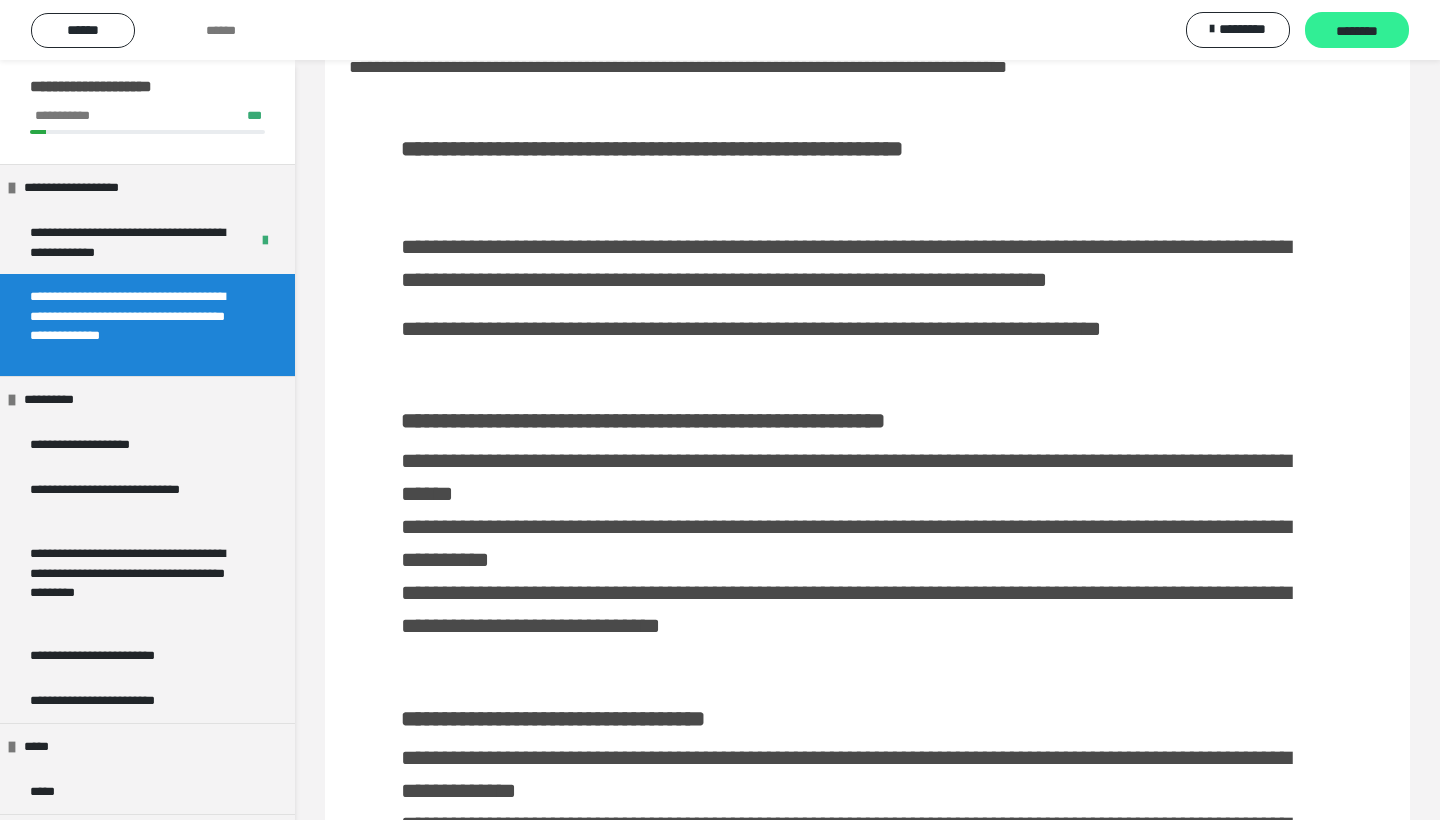 click on "********" at bounding box center [1357, 30] 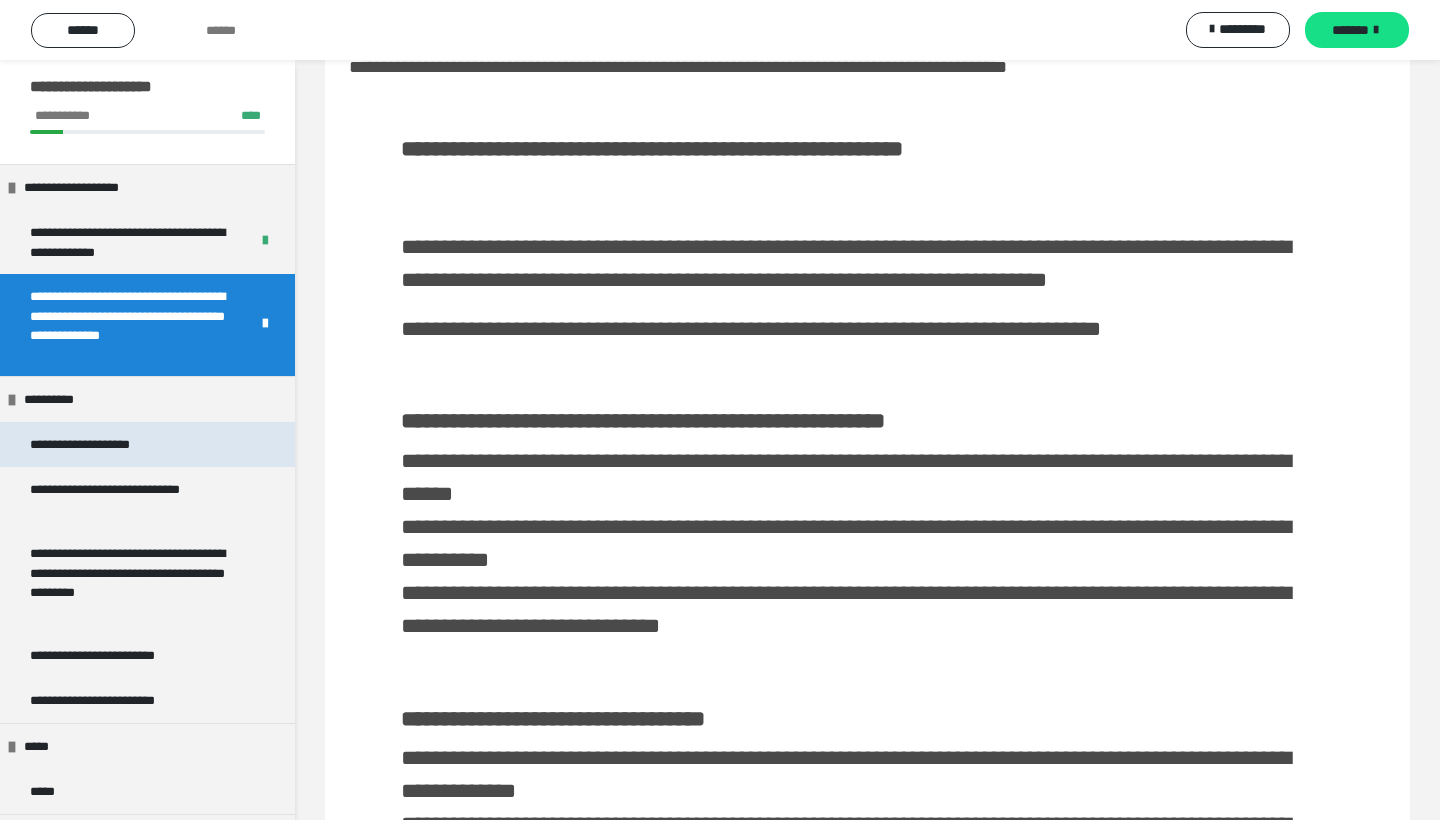 click on "**********" at bounding box center [102, 444] 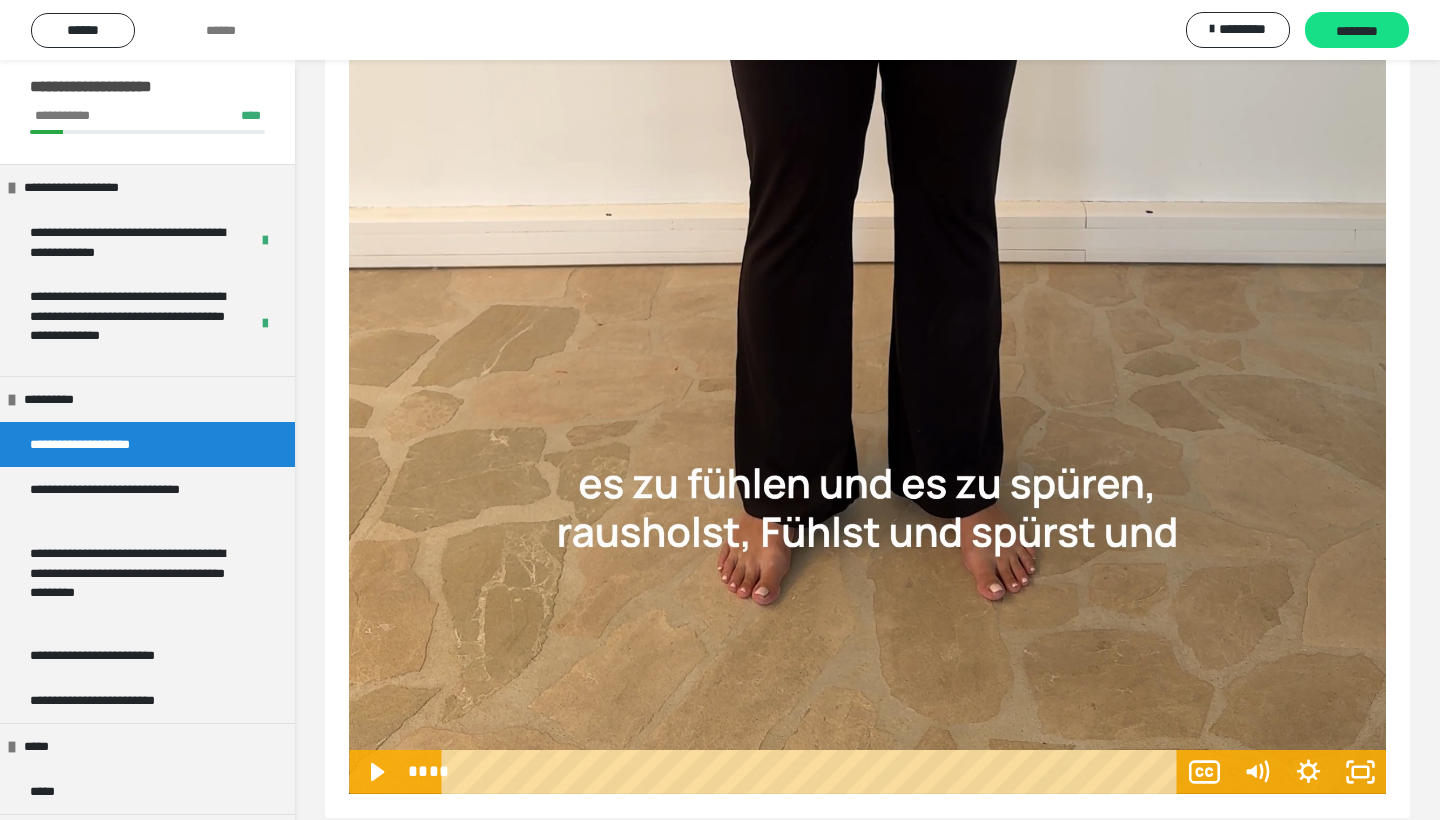 scroll, scrollTop: 649, scrollLeft: 0, axis: vertical 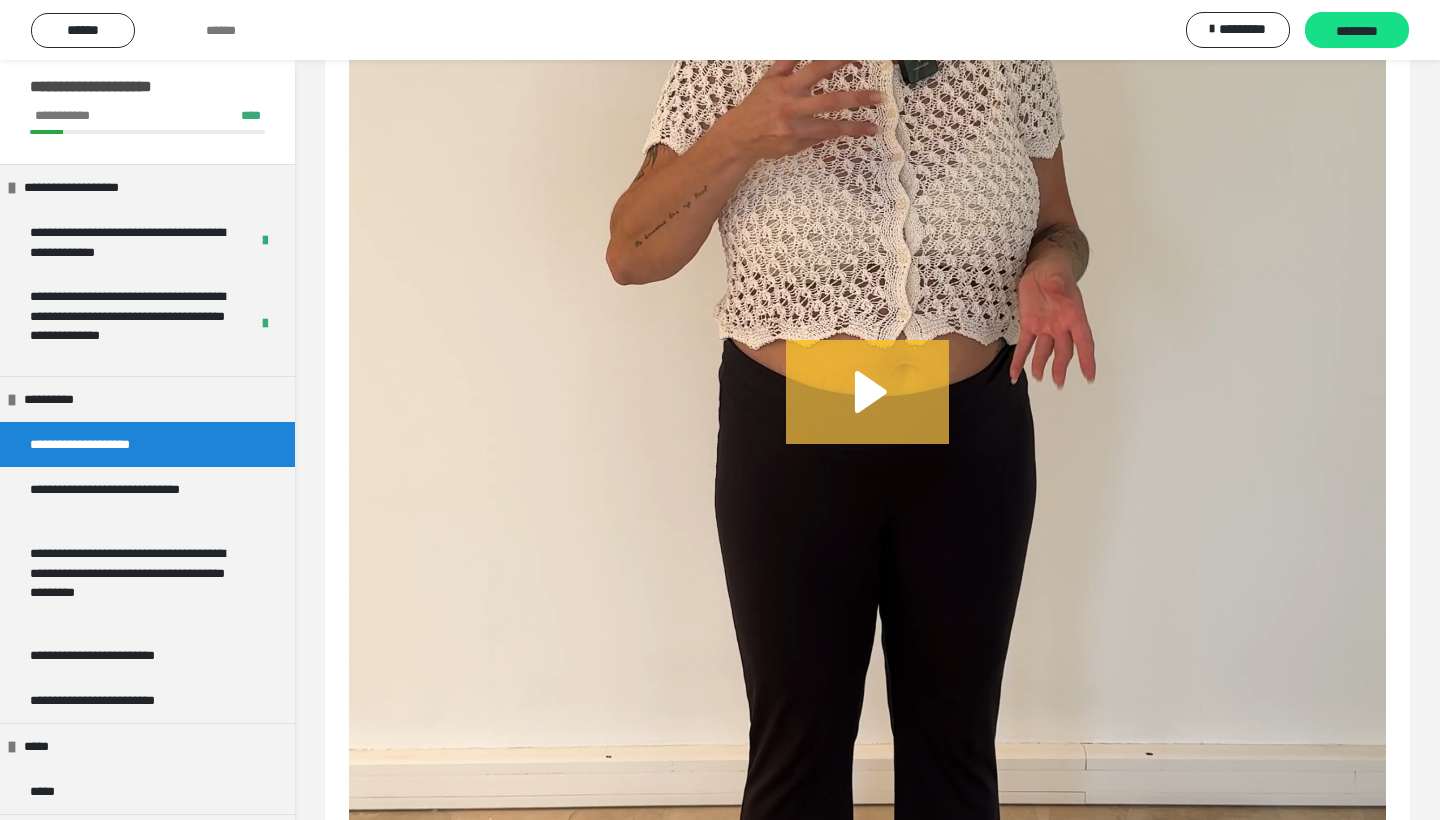 click 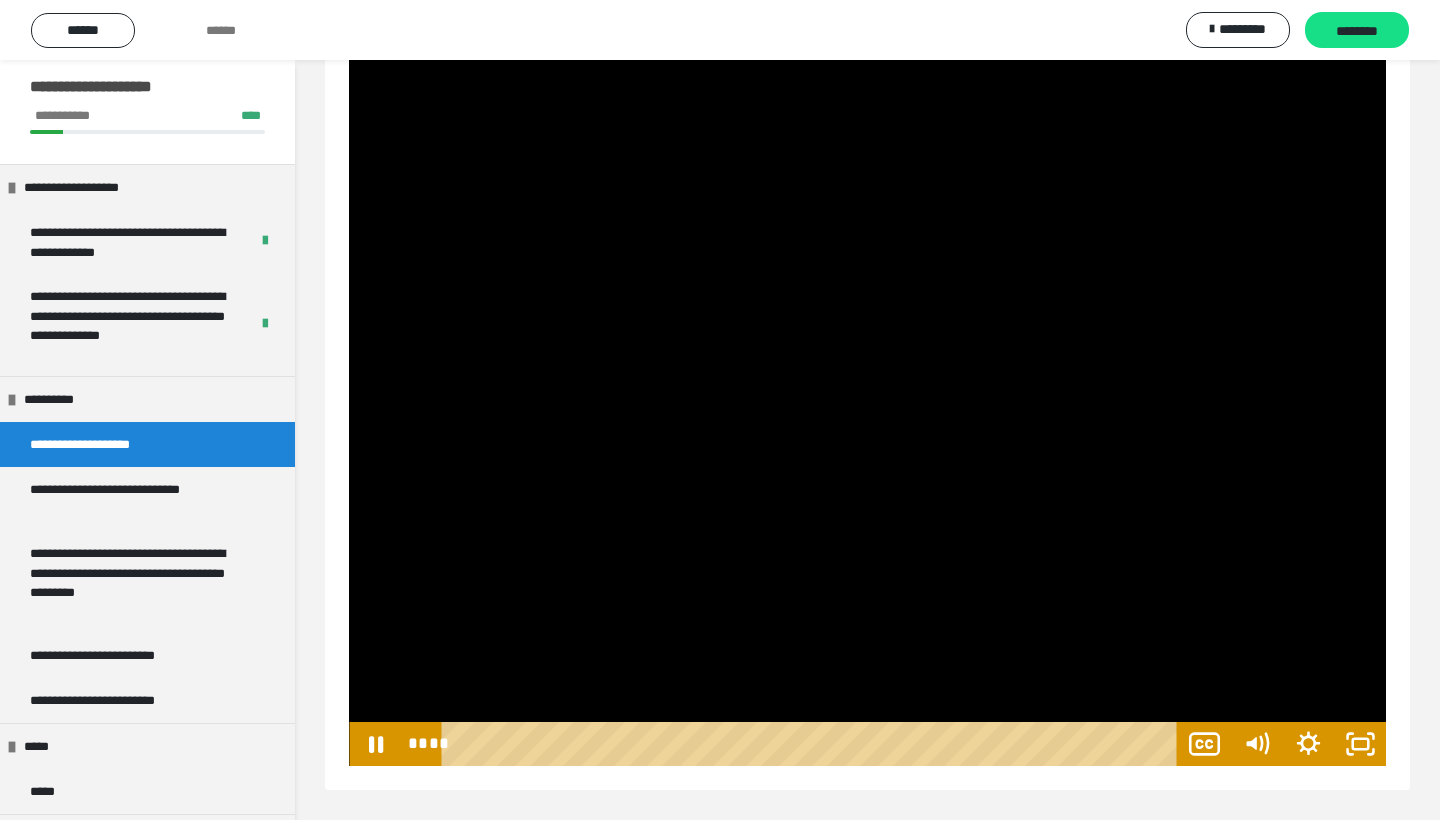 scroll, scrollTop: 1219, scrollLeft: 0, axis: vertical 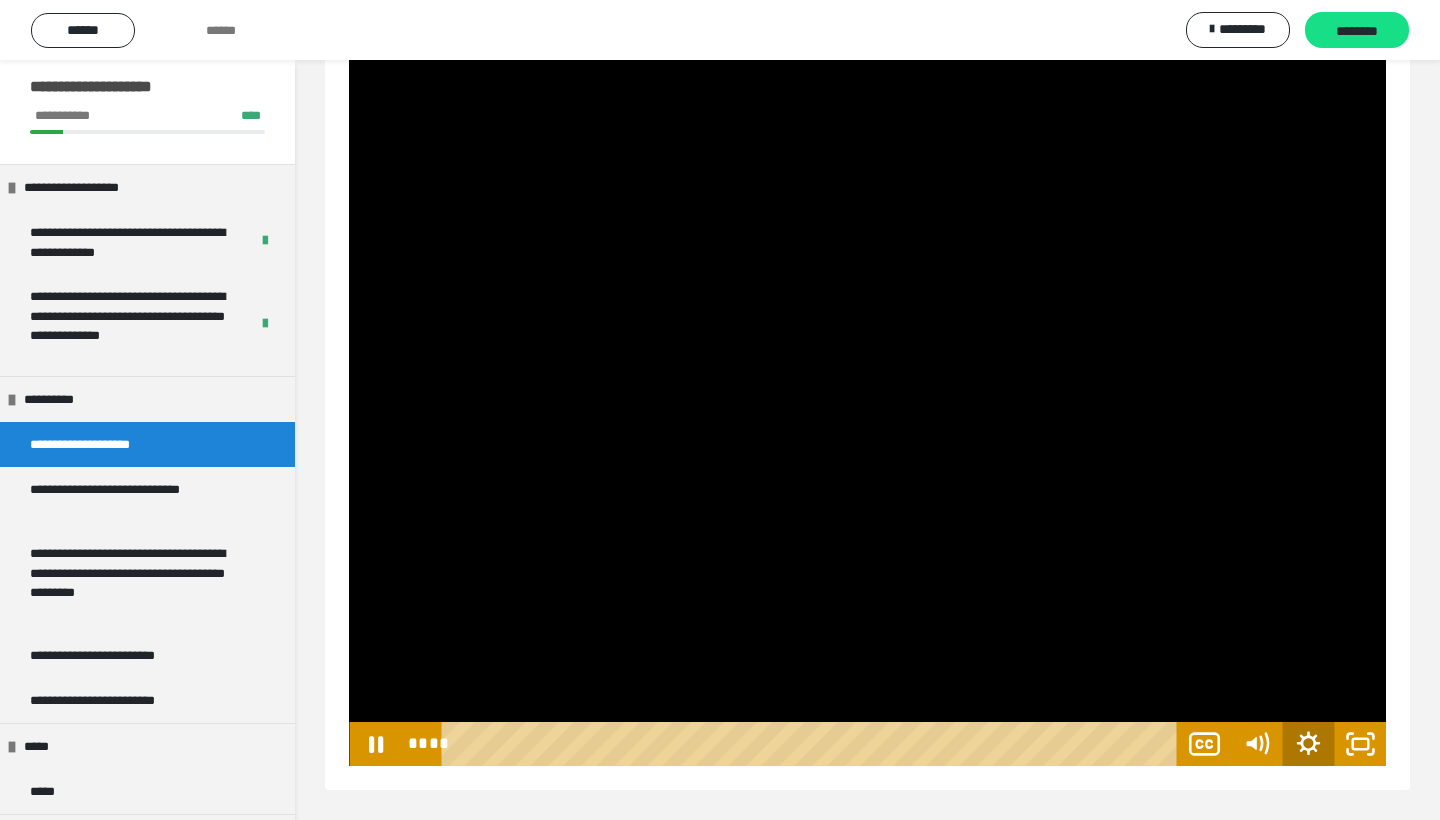 click 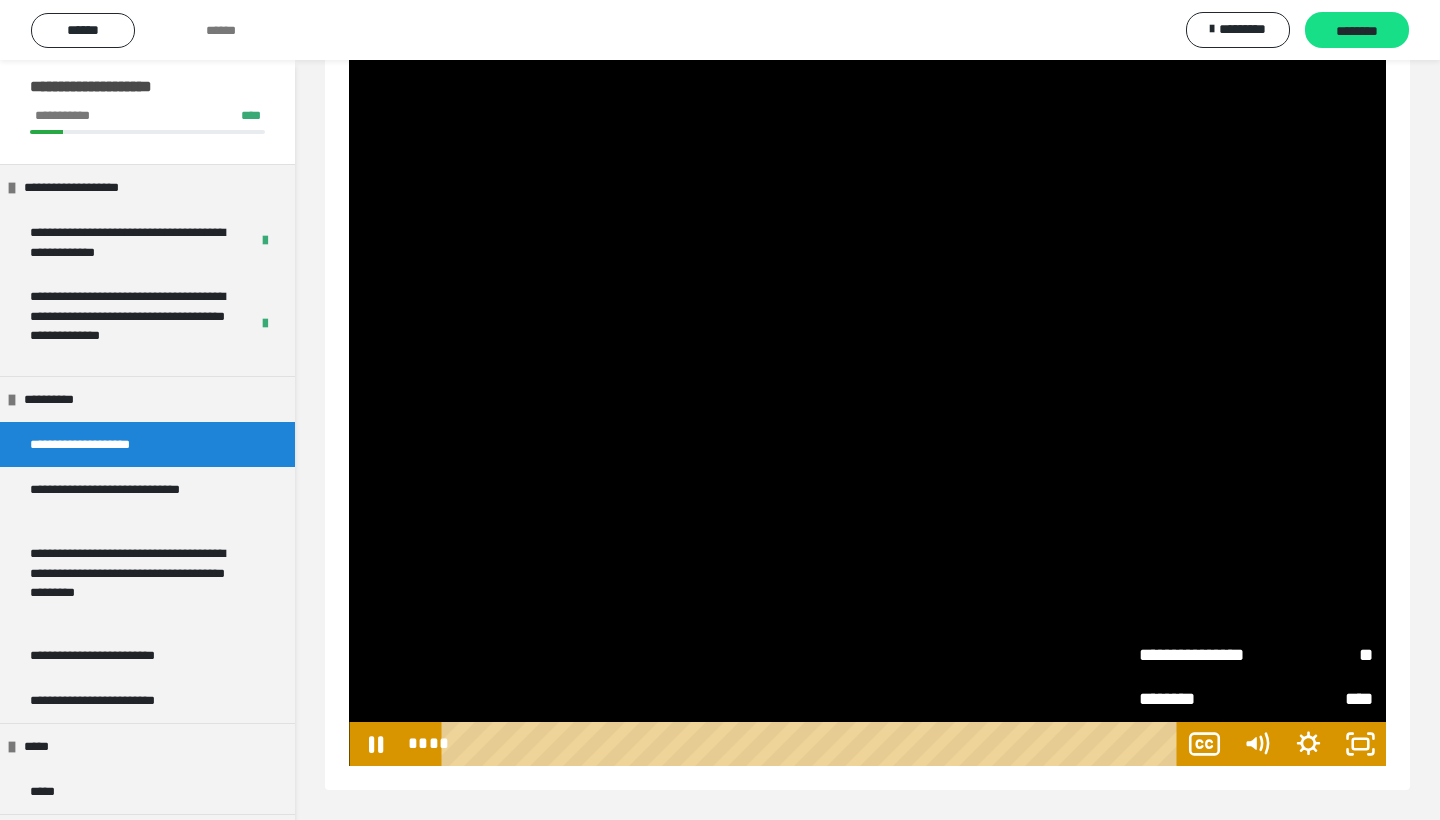 click on "**" at bounding box center [1314, 653] 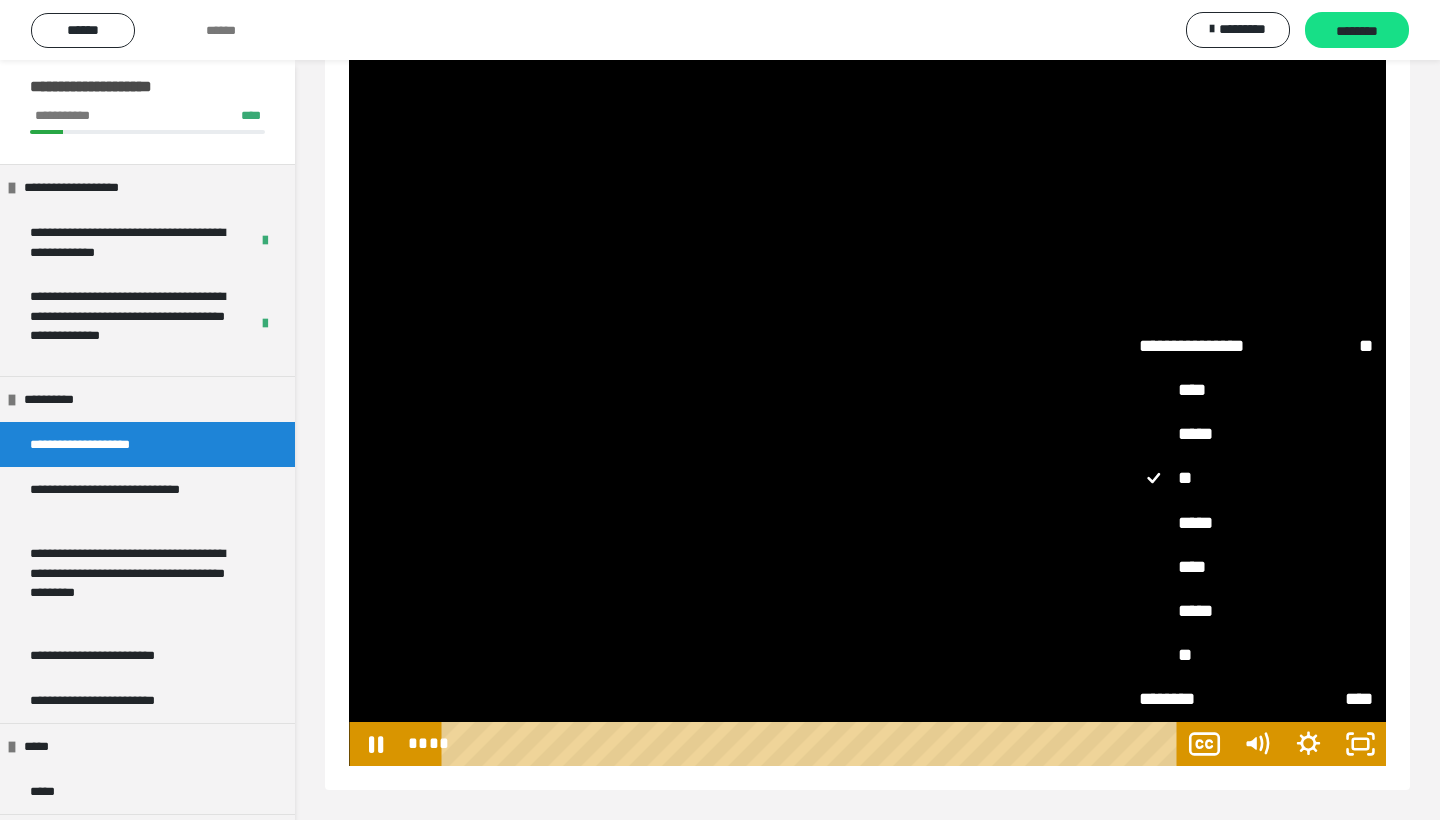 click on "****" at bounding box center [1256, 567] 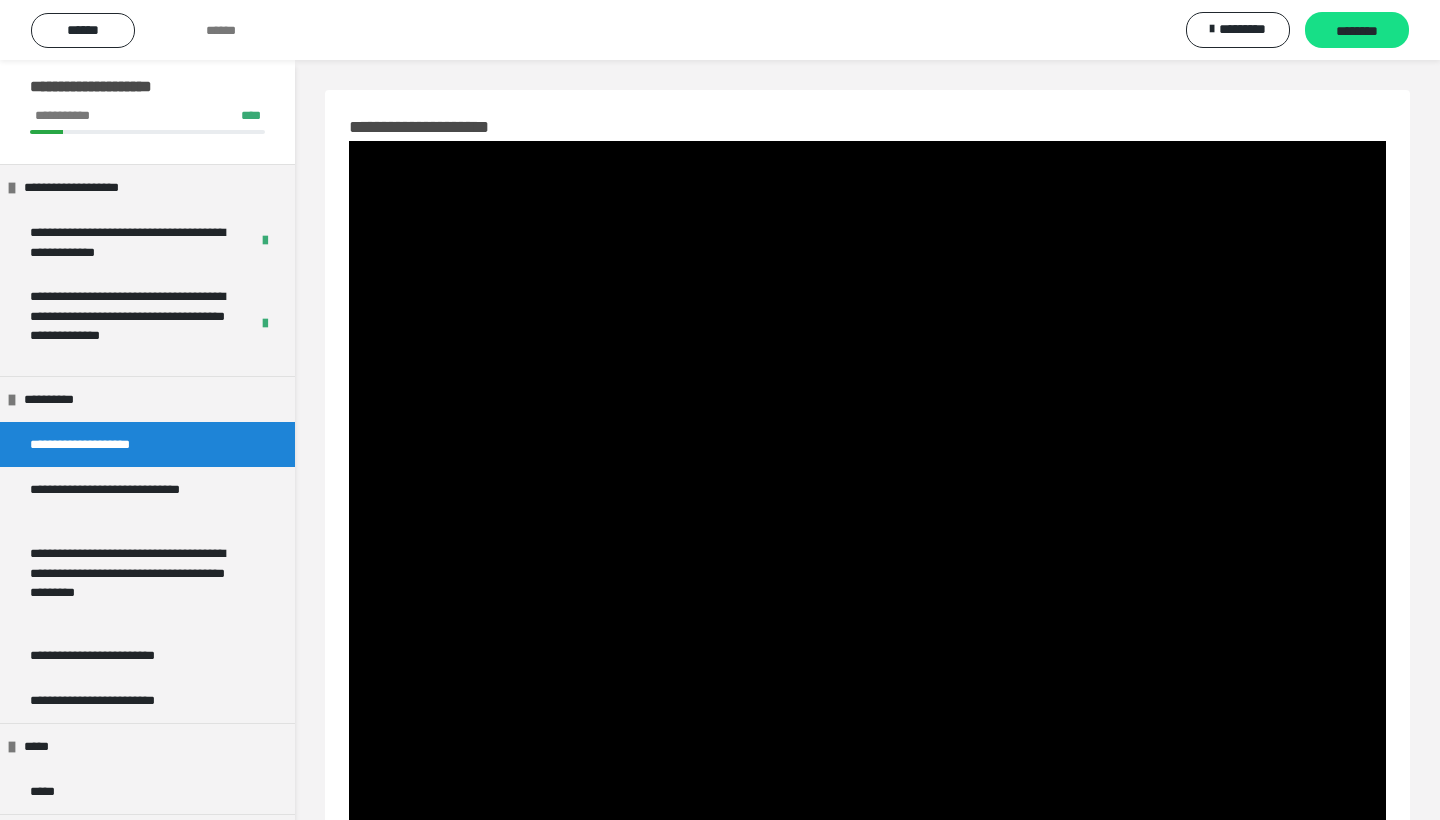 scroll, scrollTop: 0, scrollLeft: 0, axis: both 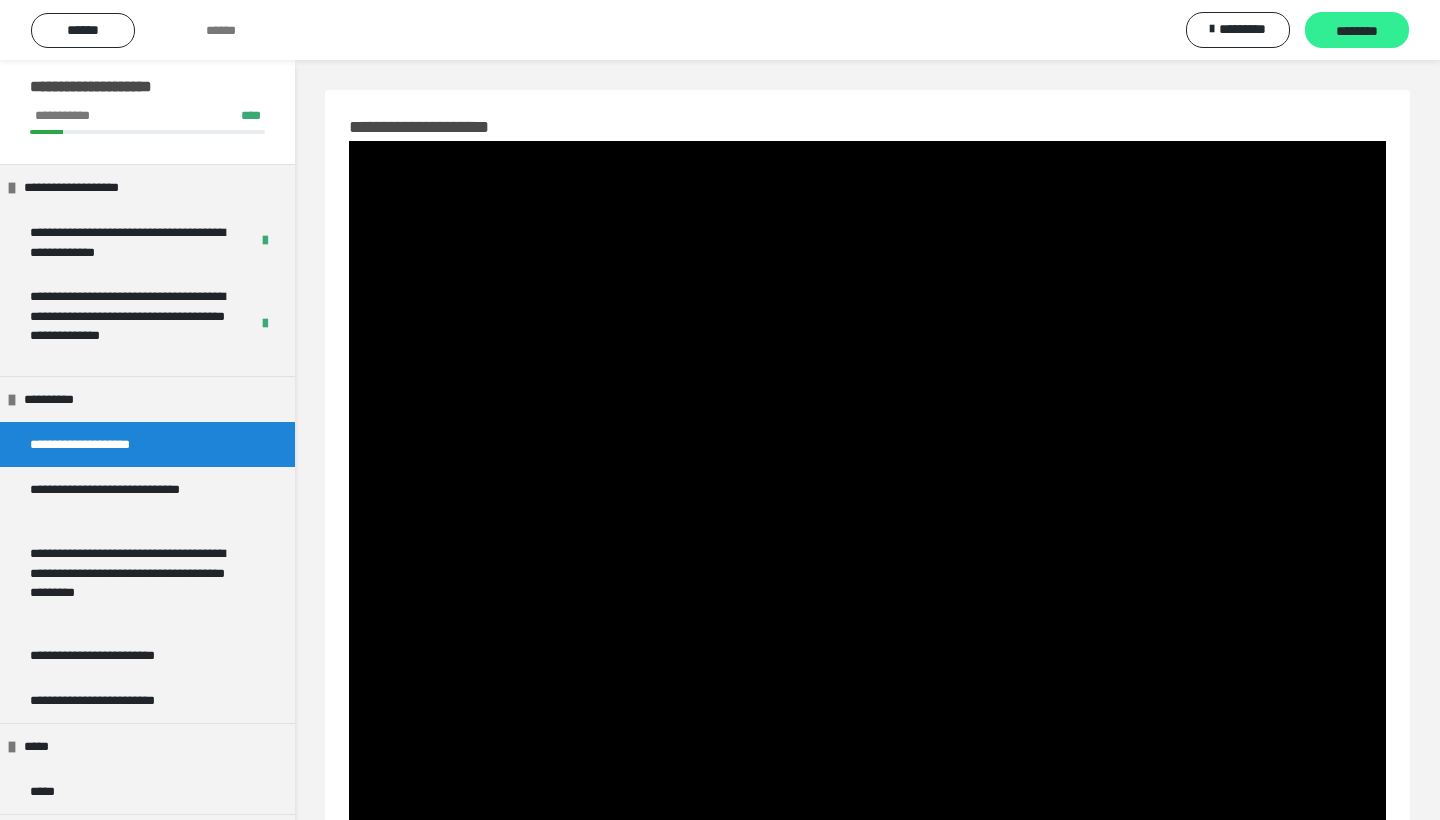 click on "********" at bounding box center (1357, 31) 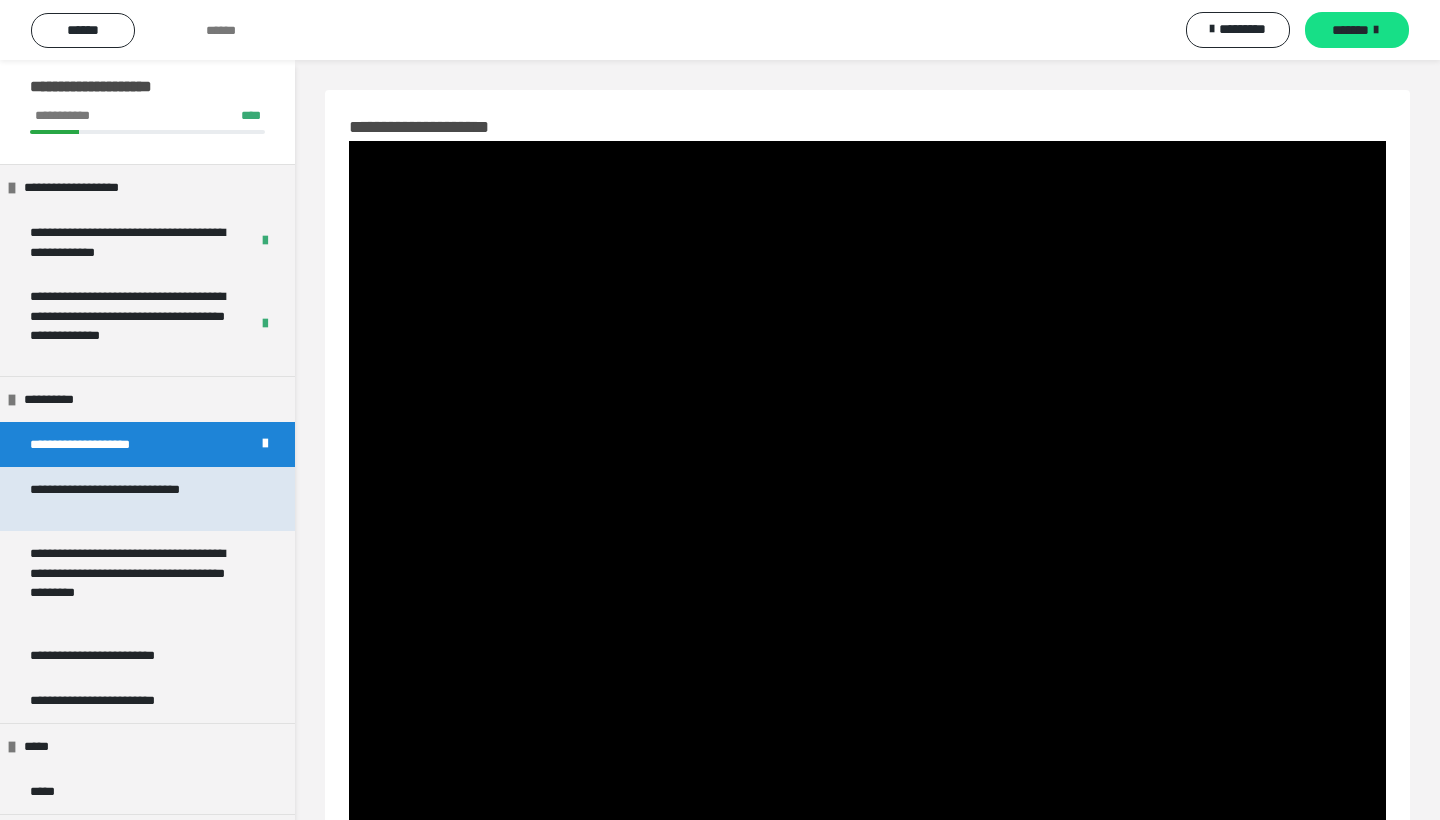 click on "**********" at bounding box center [139, 499] 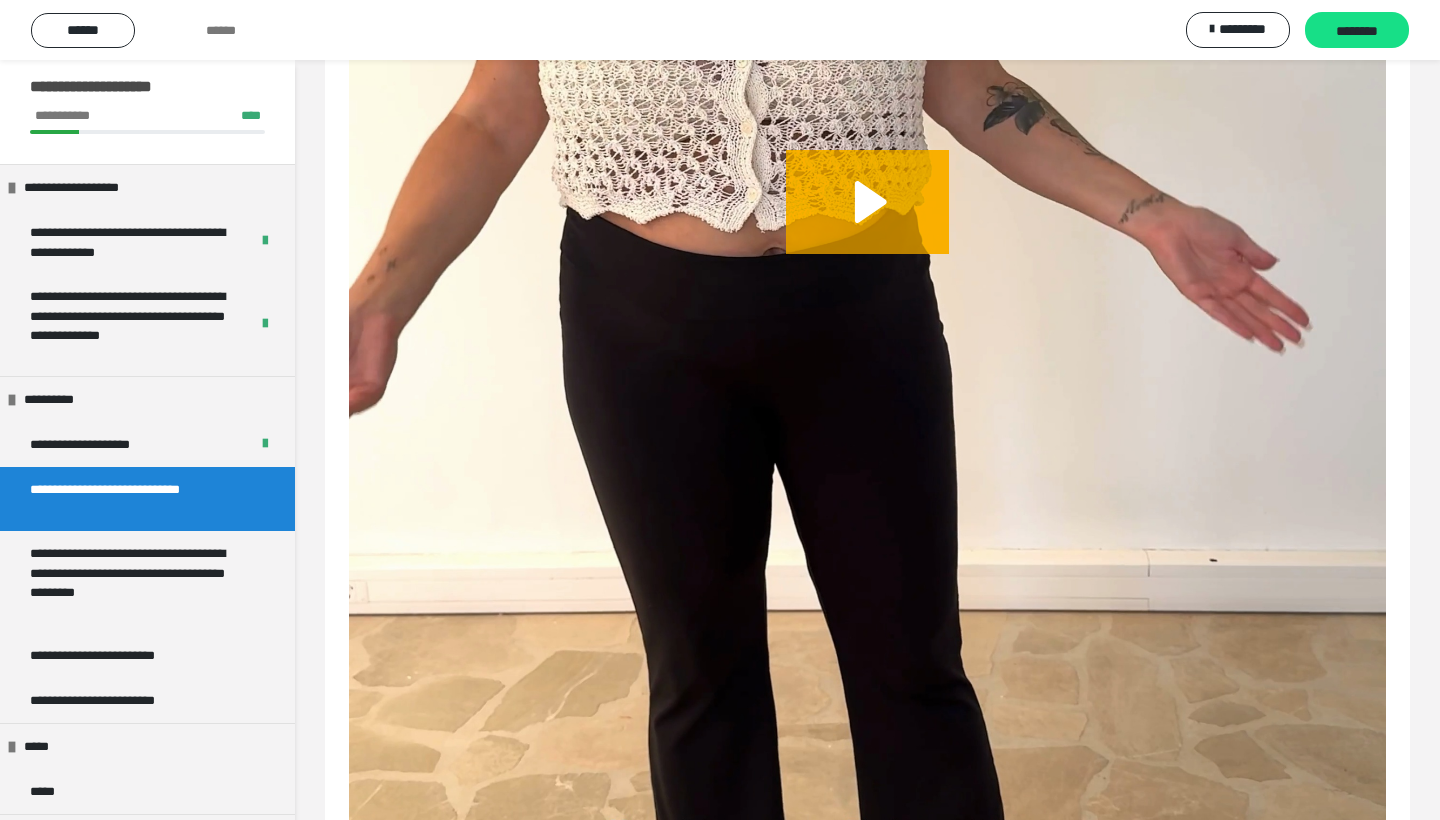 scroll, scrollTop: 726, scrollLeft: 0, axis: vertical 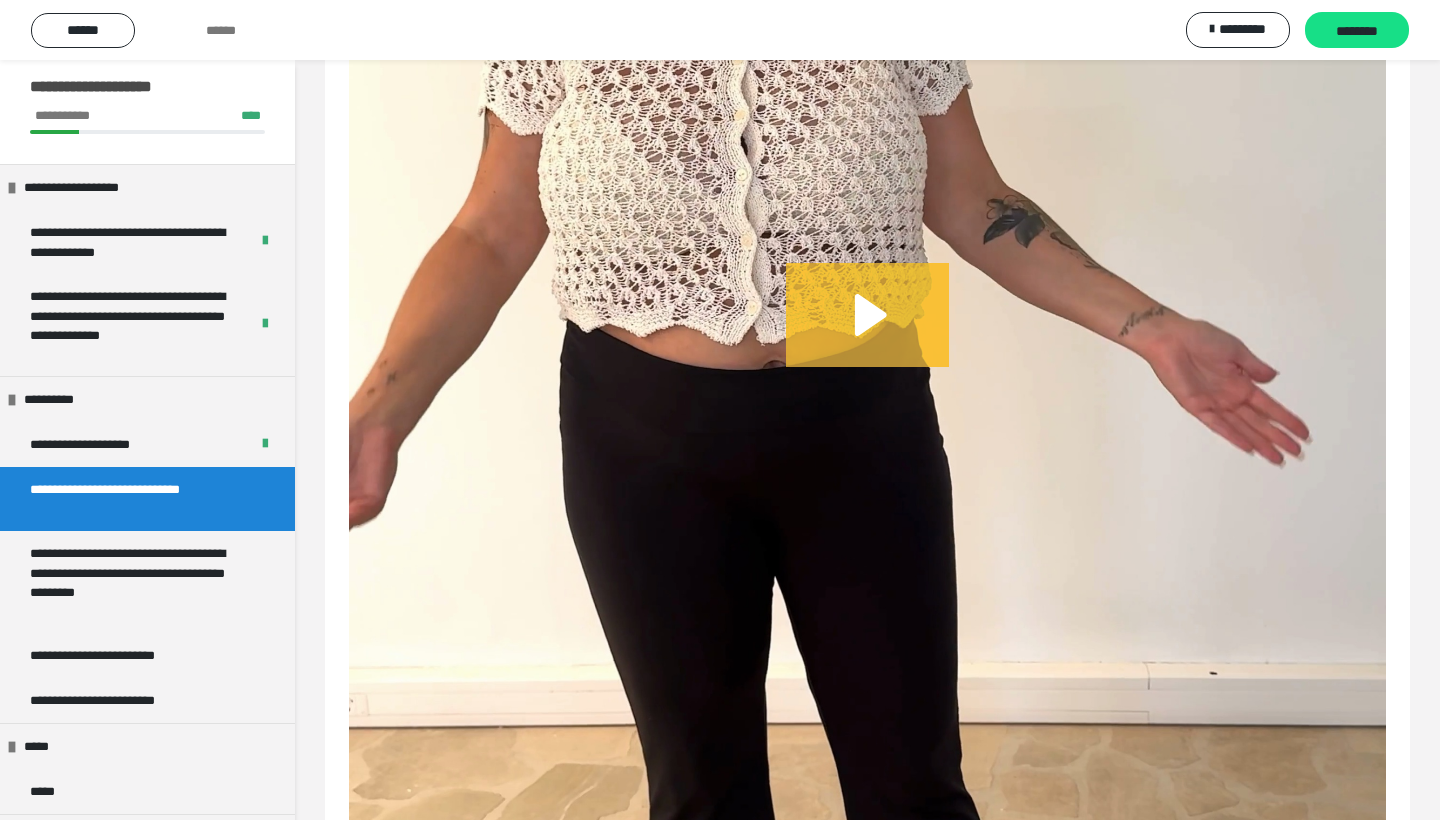 click 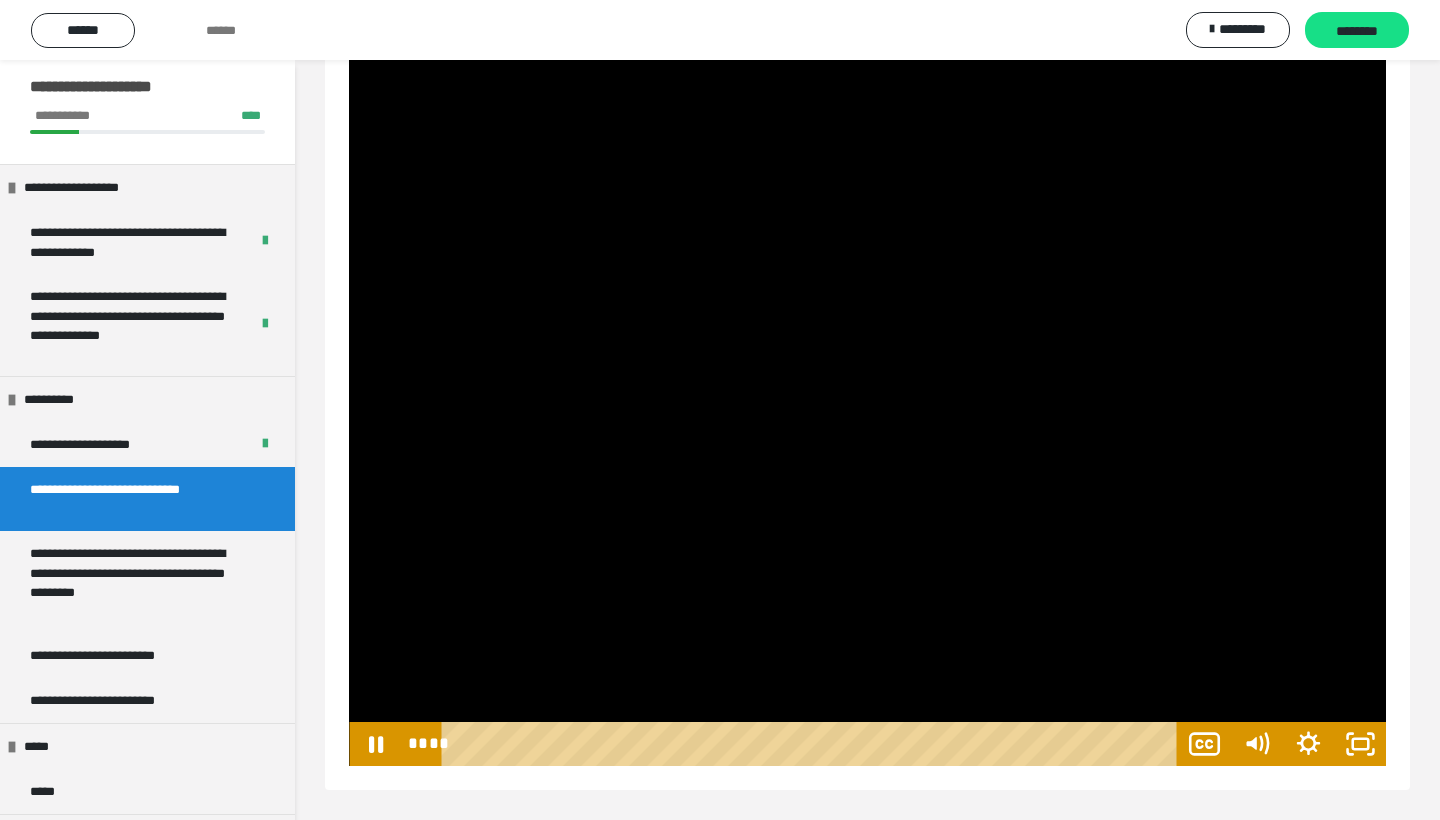 scroll, scrollTop: 1219, scrollLeft: 0, axis: vertical 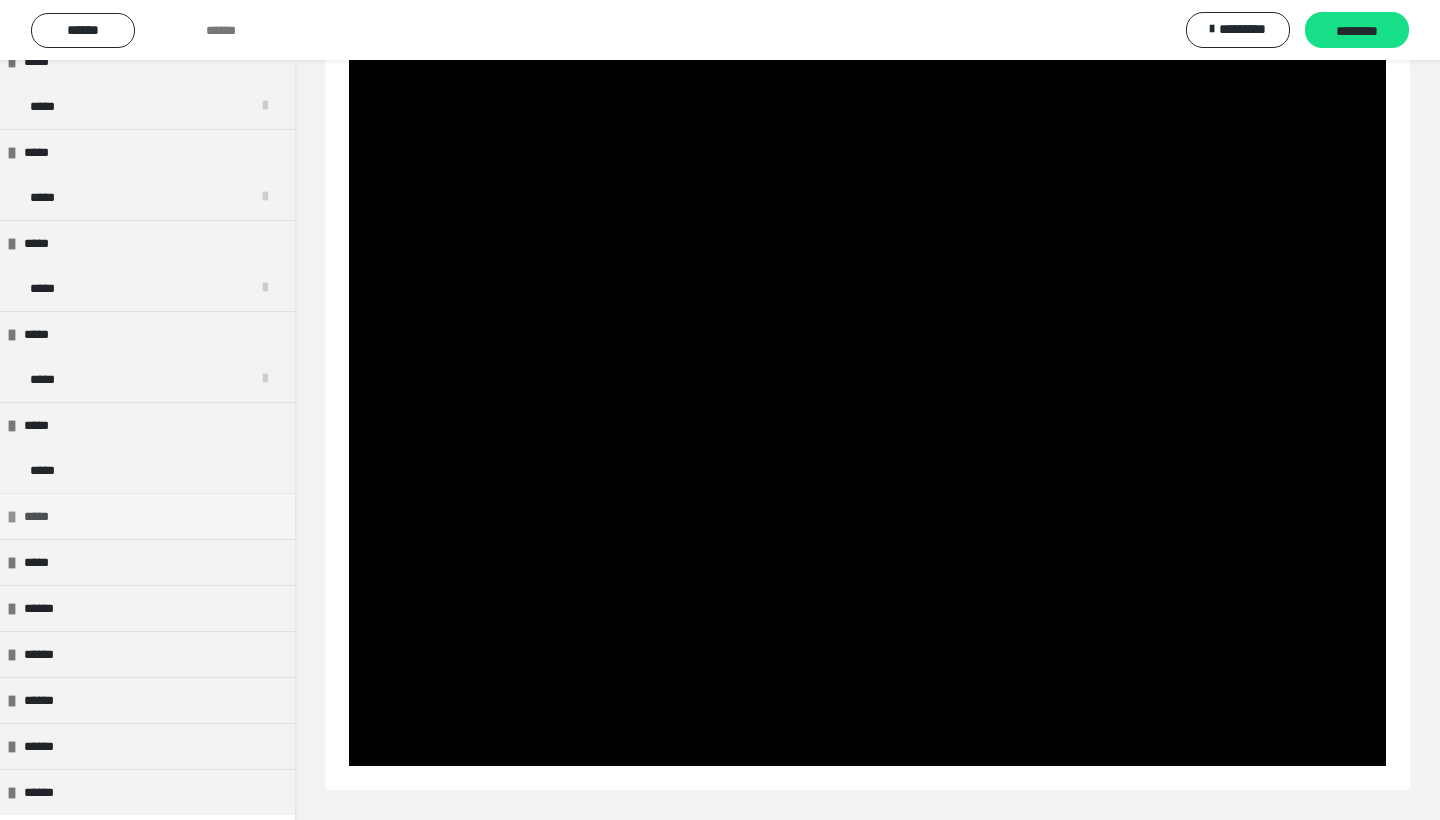 click on "*****" at bounding box center [147, 516] 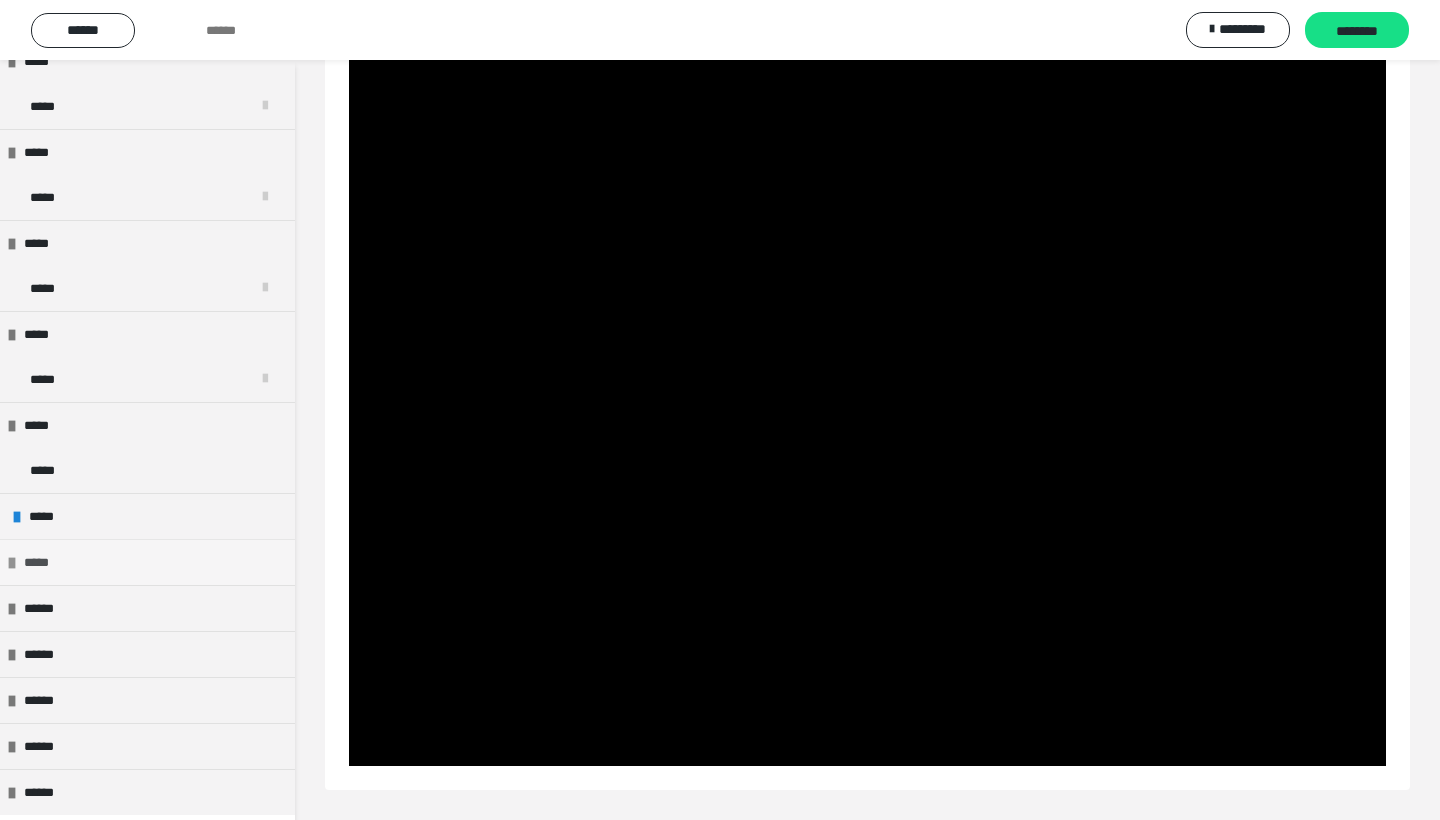 click on "*****" at bounding box center (41, 562) 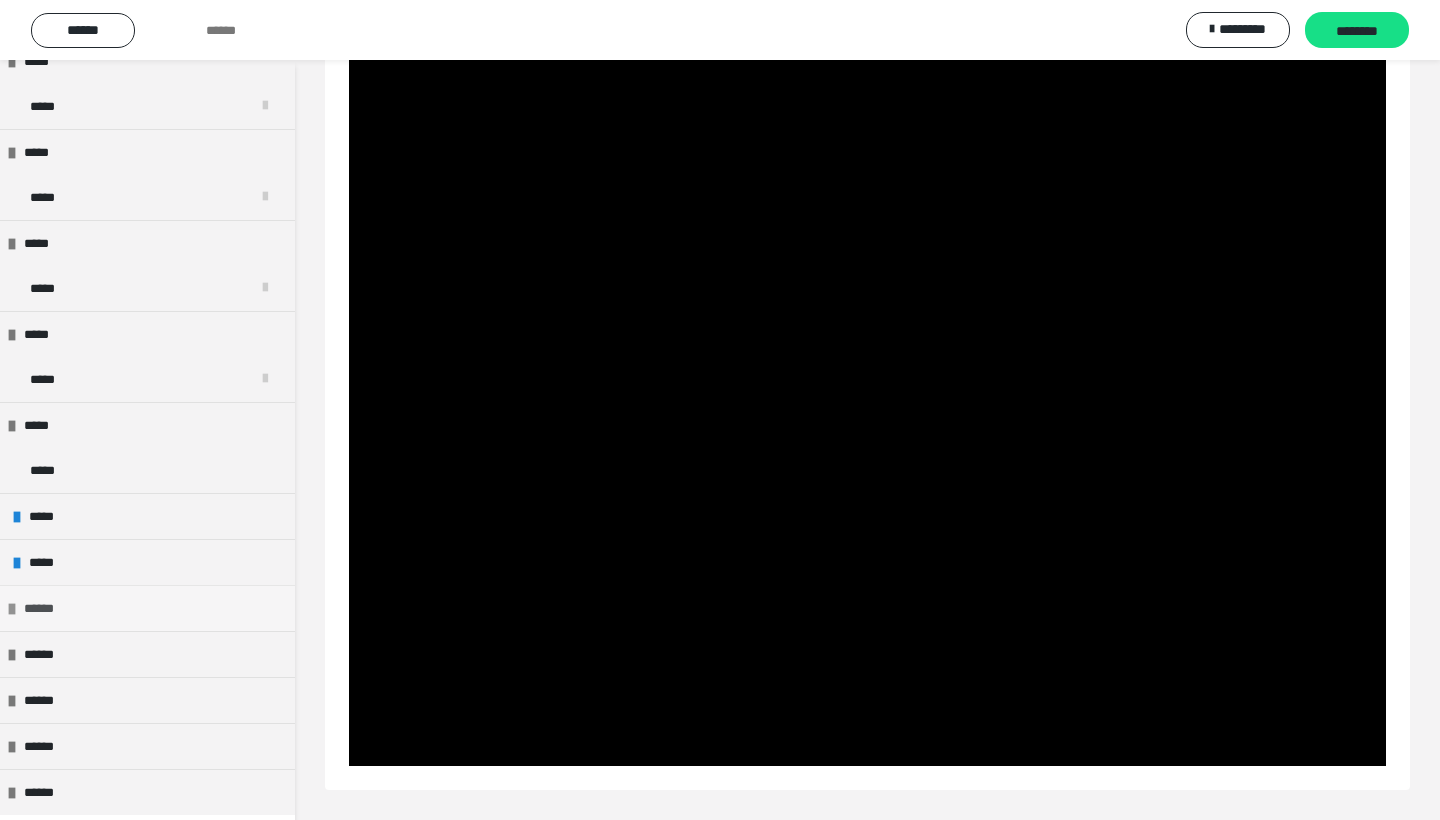 click on "******" at bounding box center (44, 608) 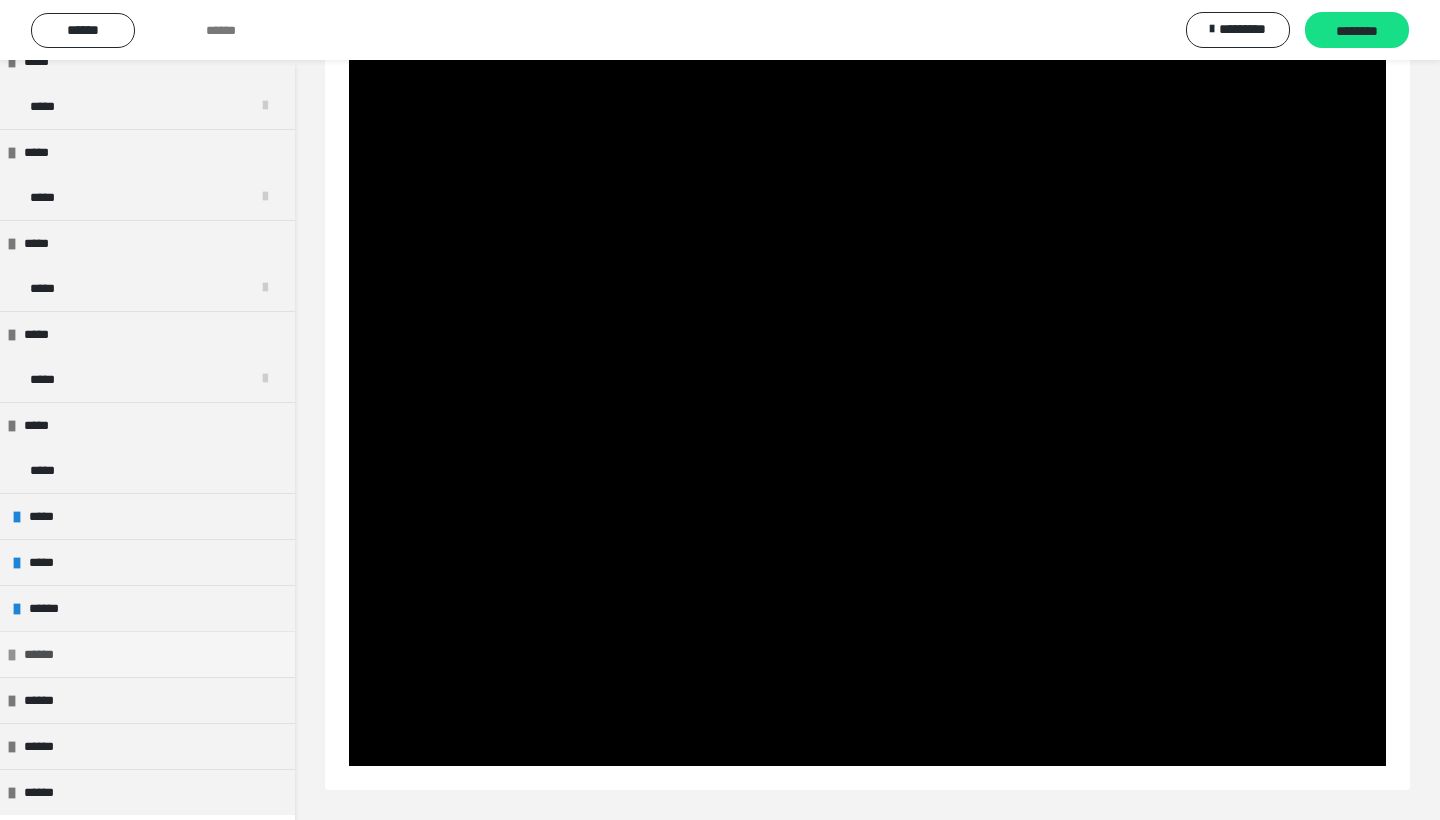 click on "******" at bounding box center [43, 654] 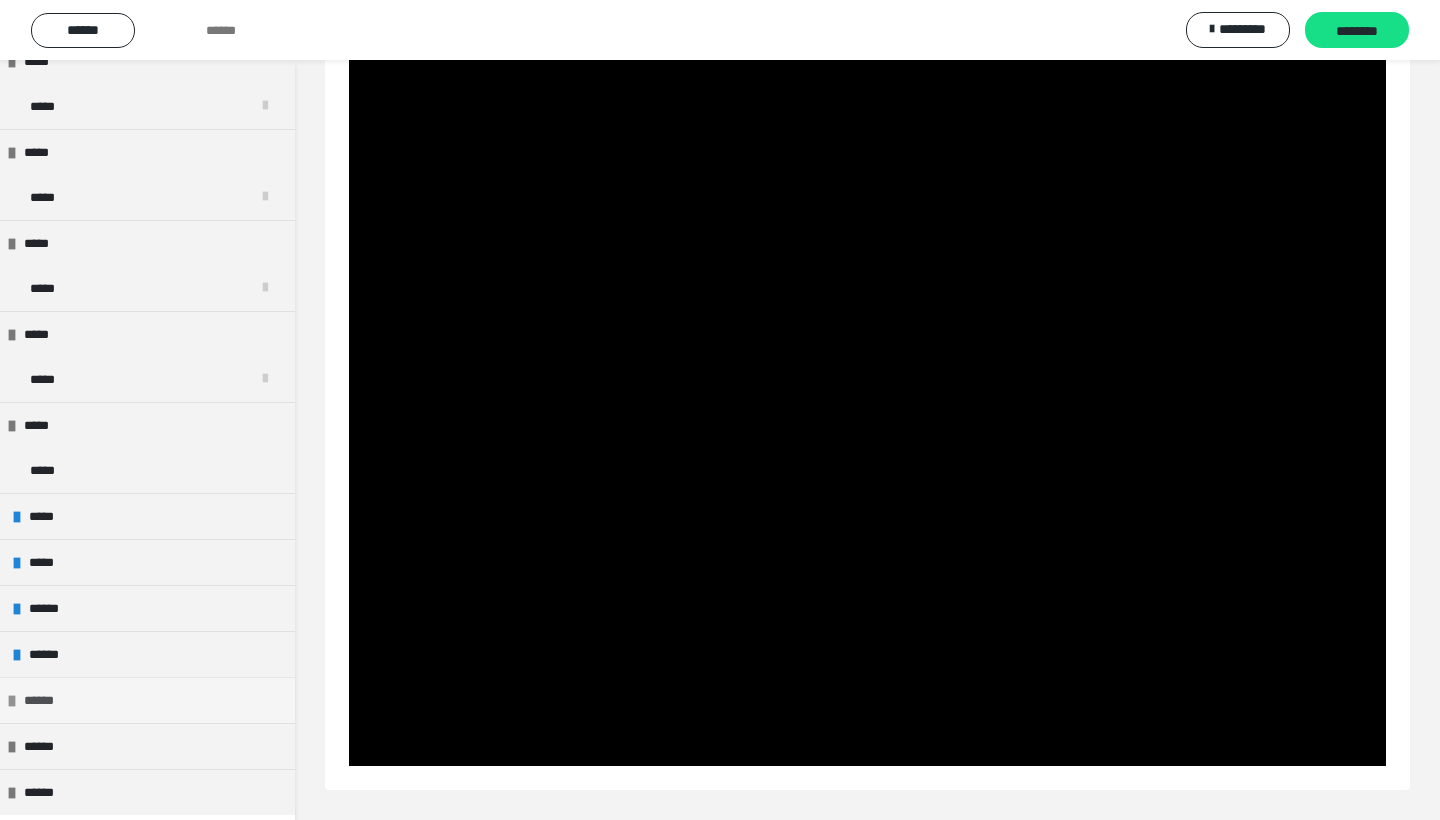 click on "******" at bounding box center [44, 700] 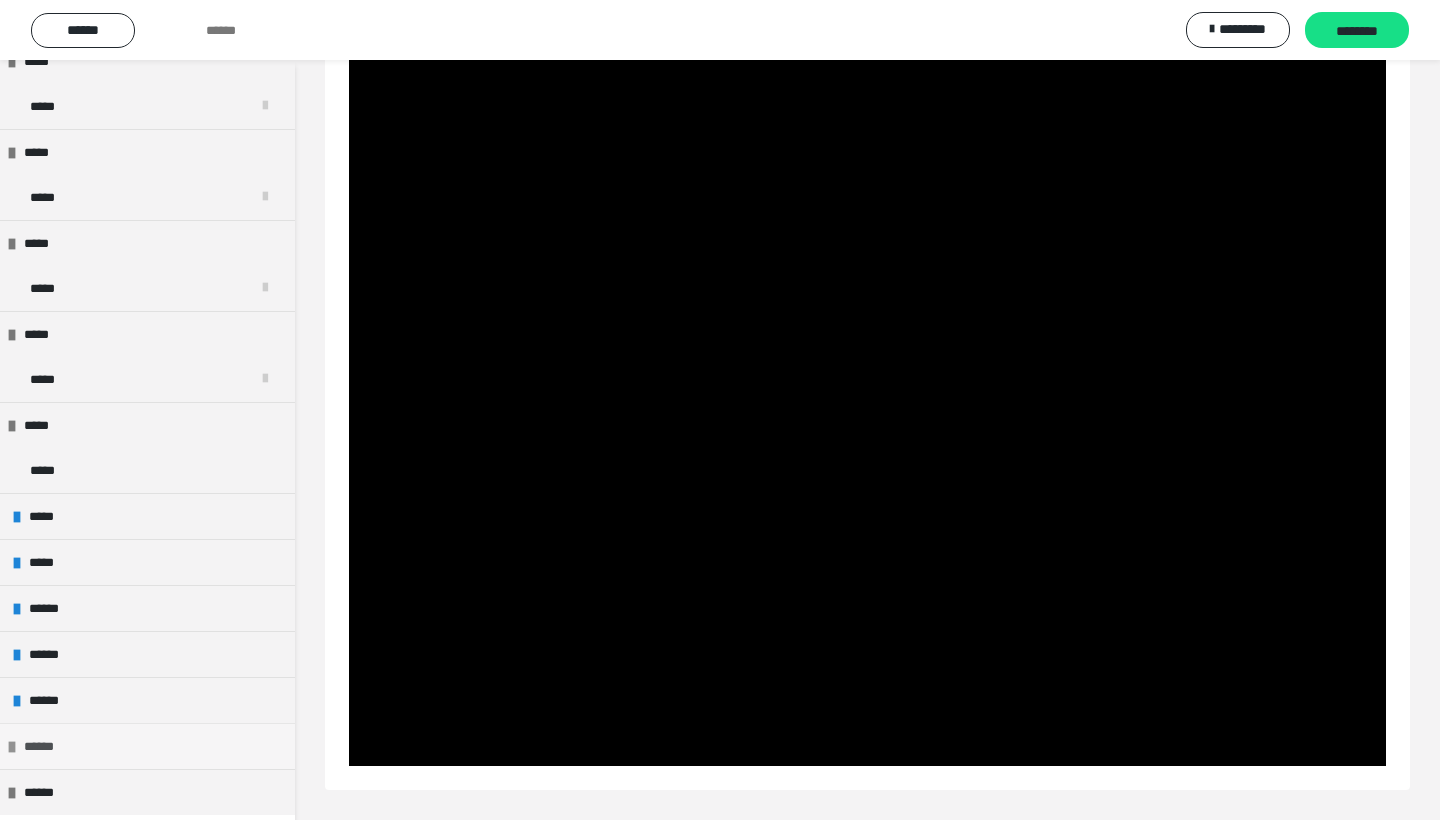 click on "******" at bounding box center (44, 746) 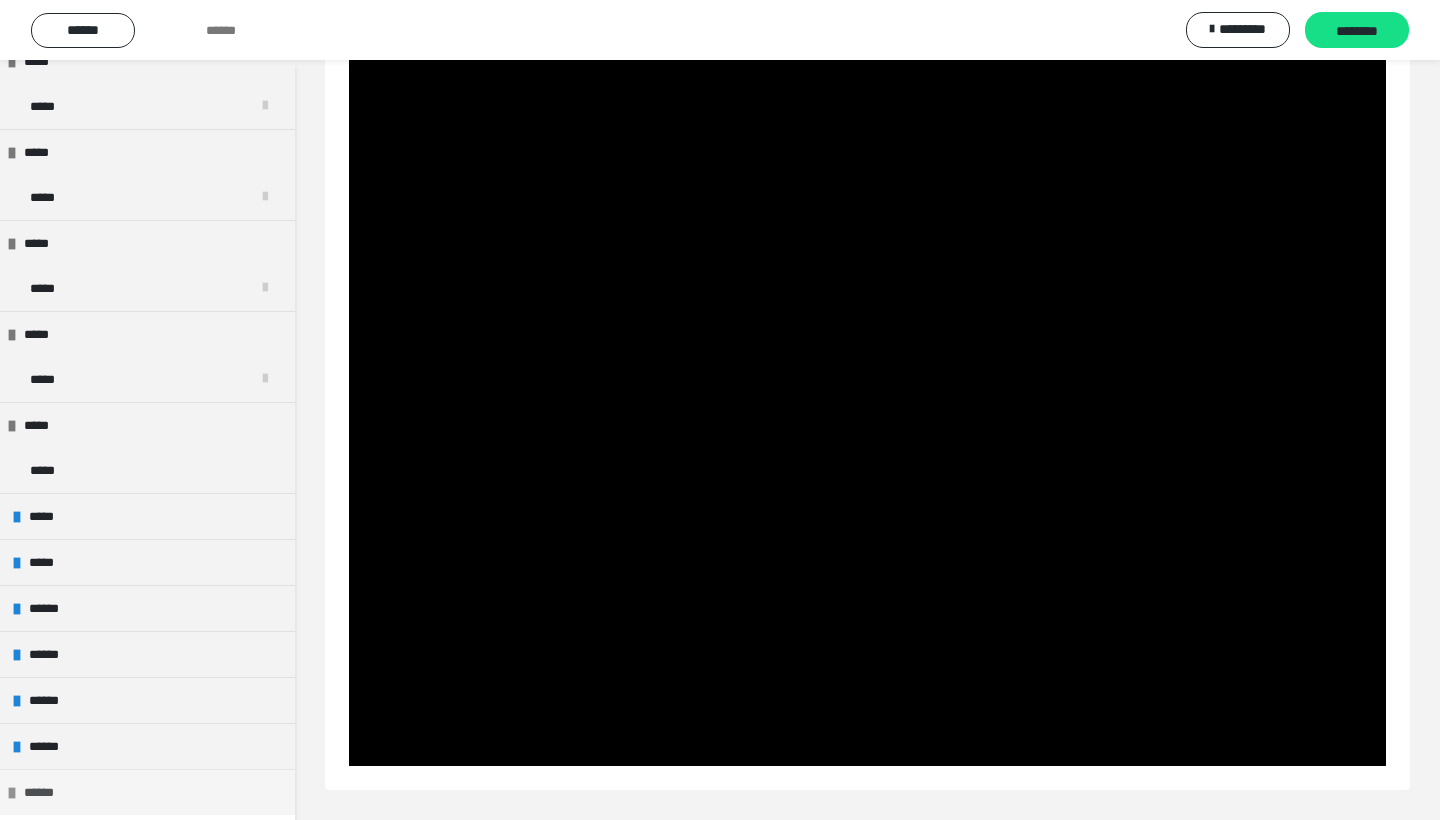click on "******" at bounding box center (44, 792) 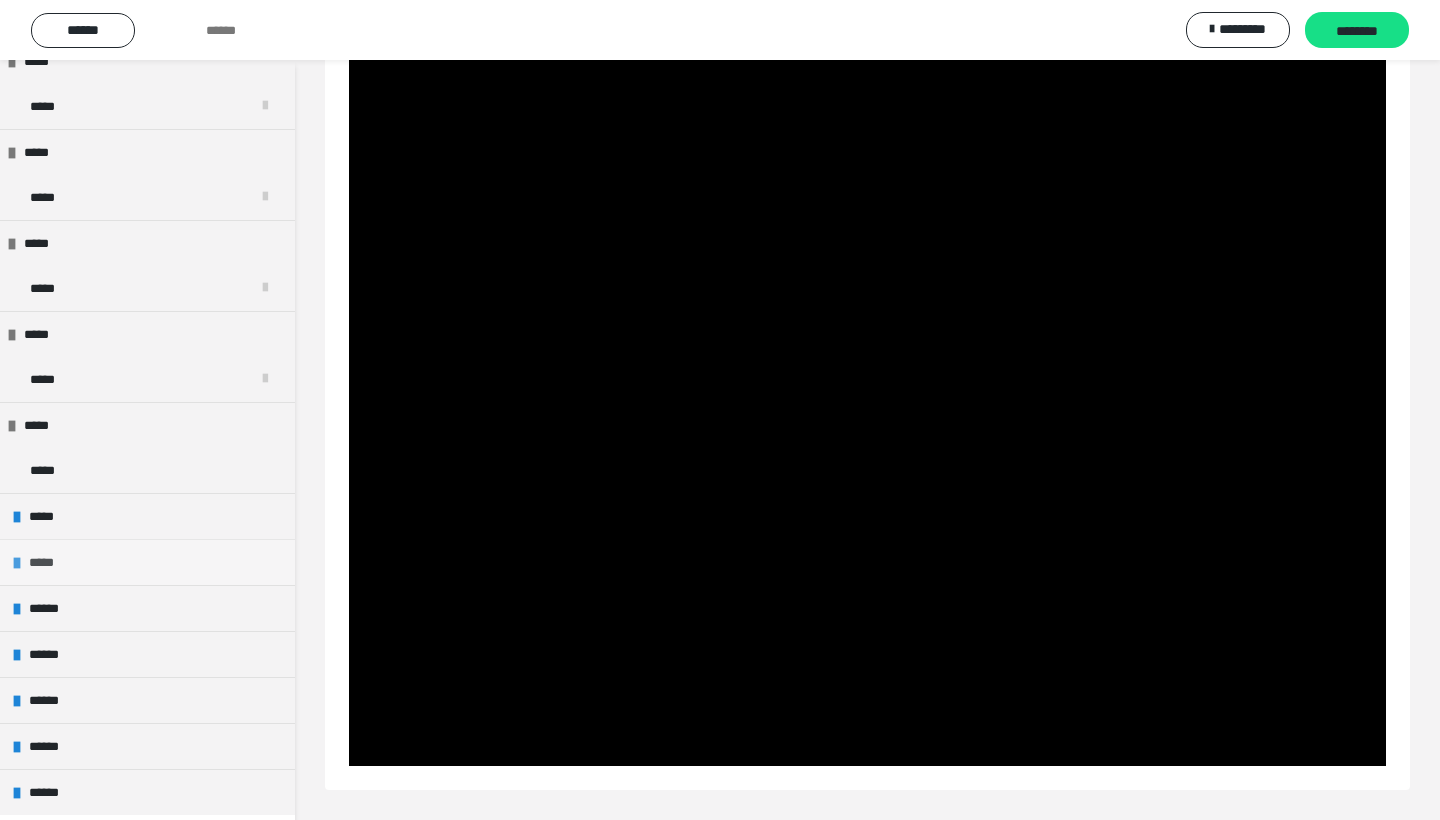 scroll, scrollTop: 1219, scrollLeft: 0, axis: vertical 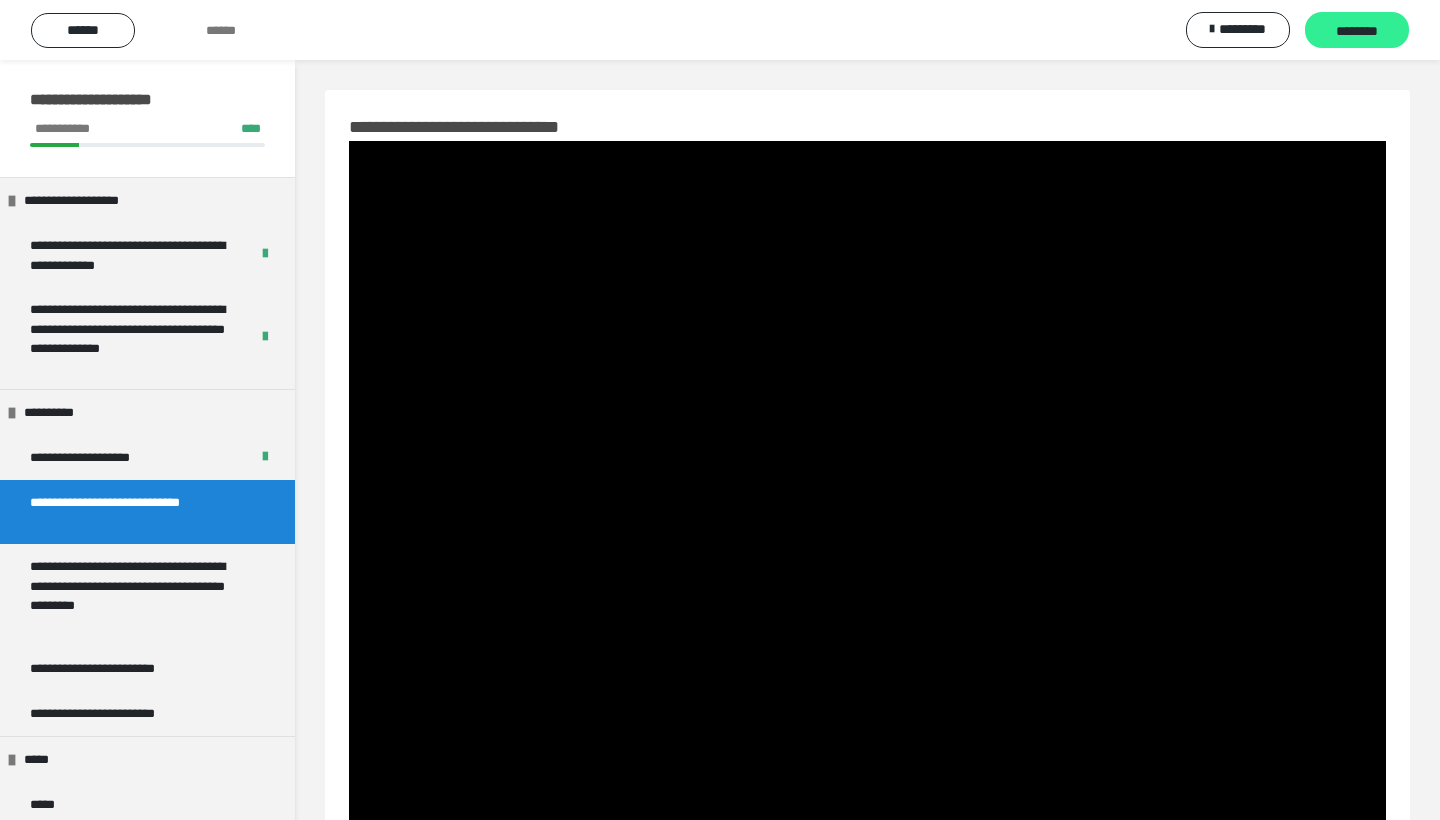 click on "********" at bounding box center (1357, 31) 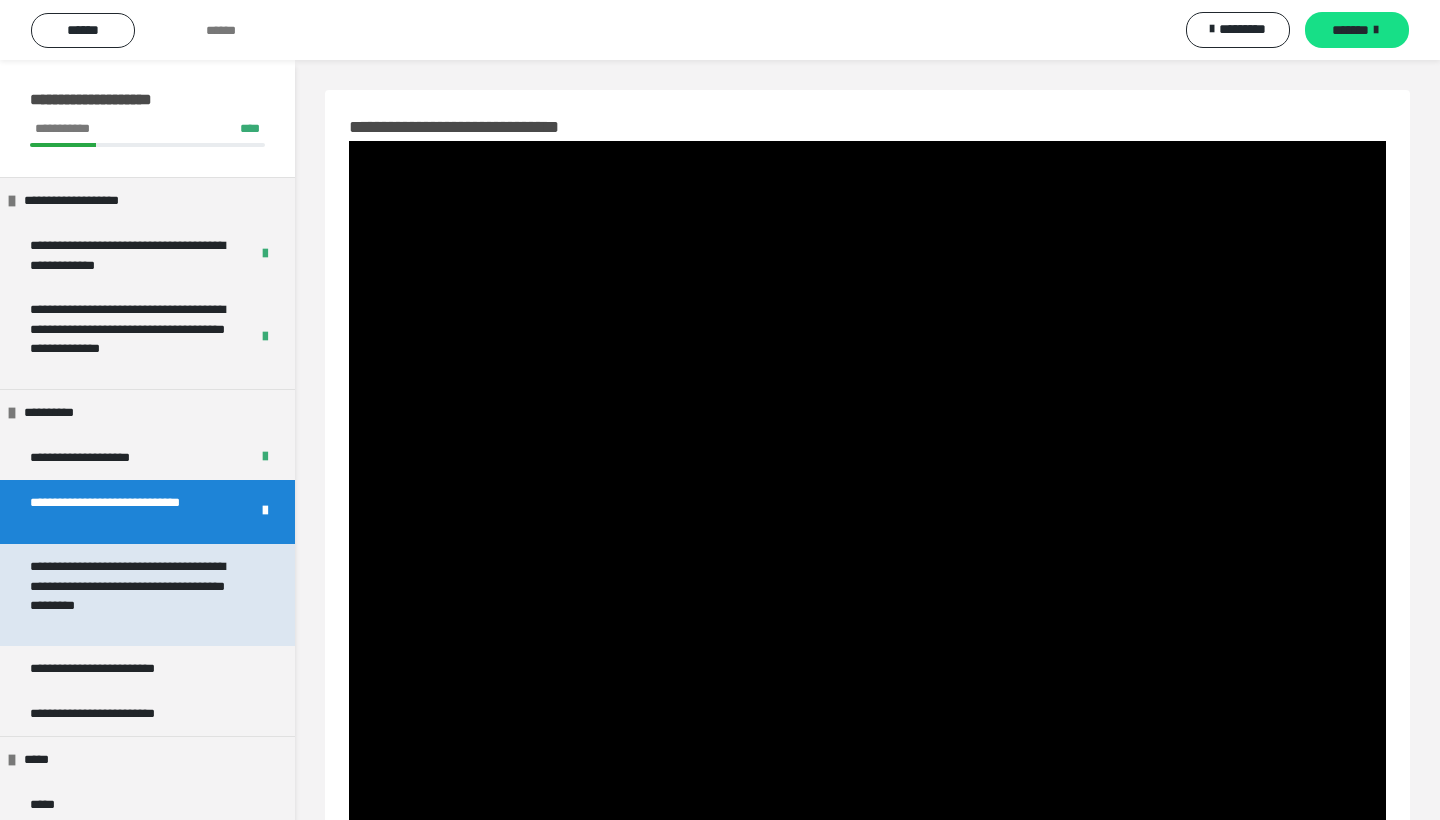 click on "**********" at bounding box center [139, 595] 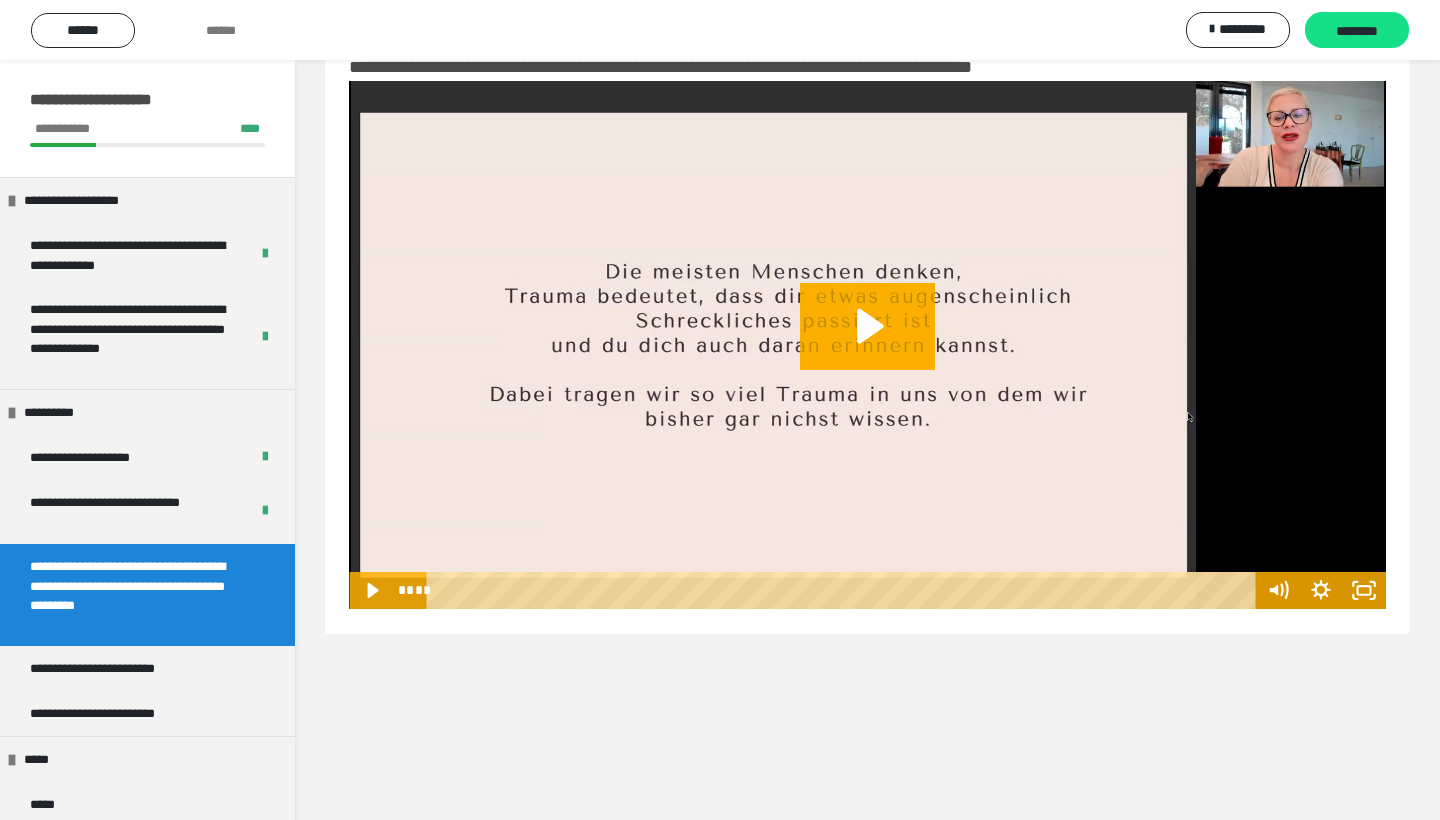 scroll, scrollTop: 60, scrollLeft: 0, axis: vertical 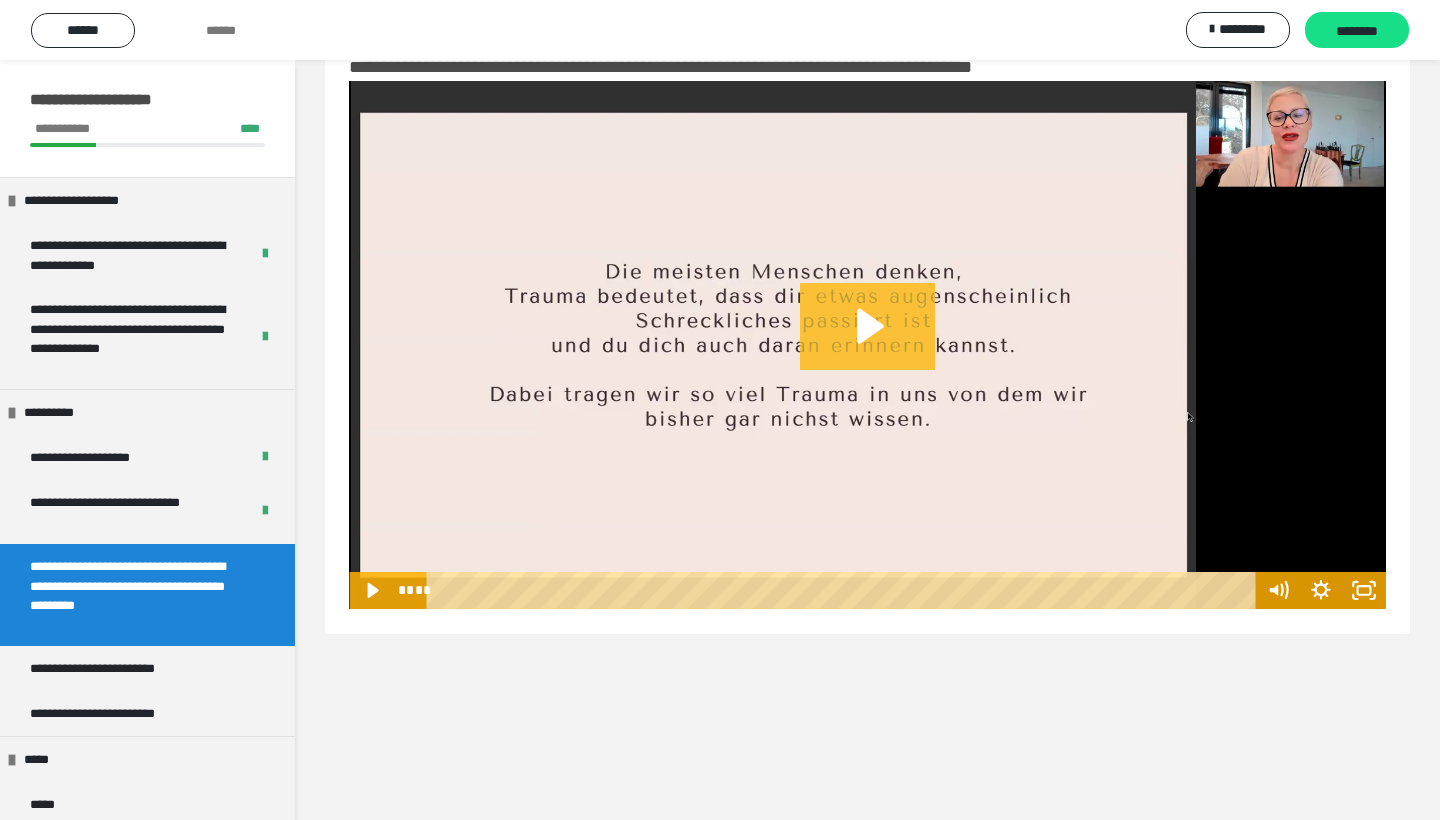 click 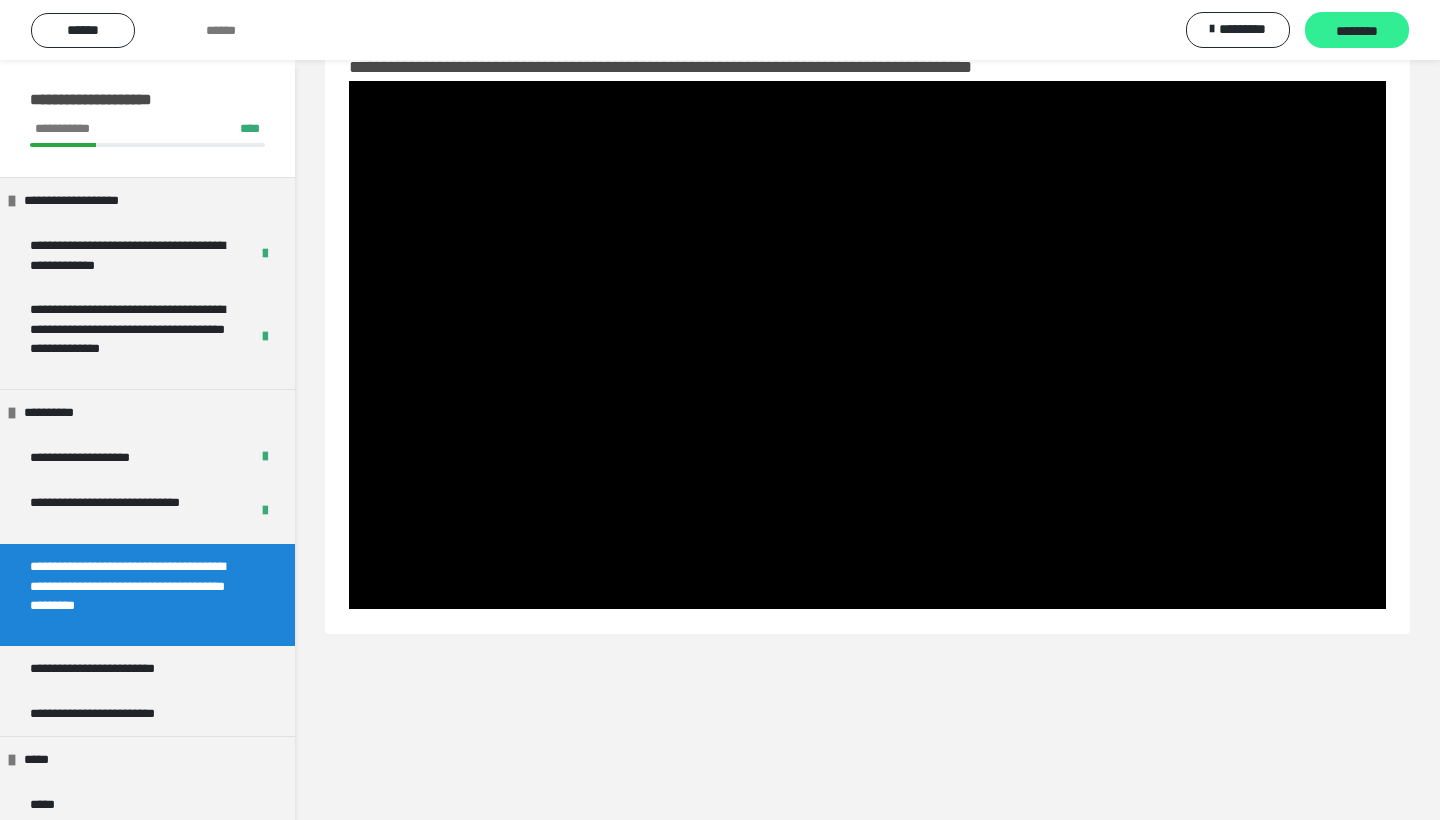click on "********" at bounding box center (1357, 30) 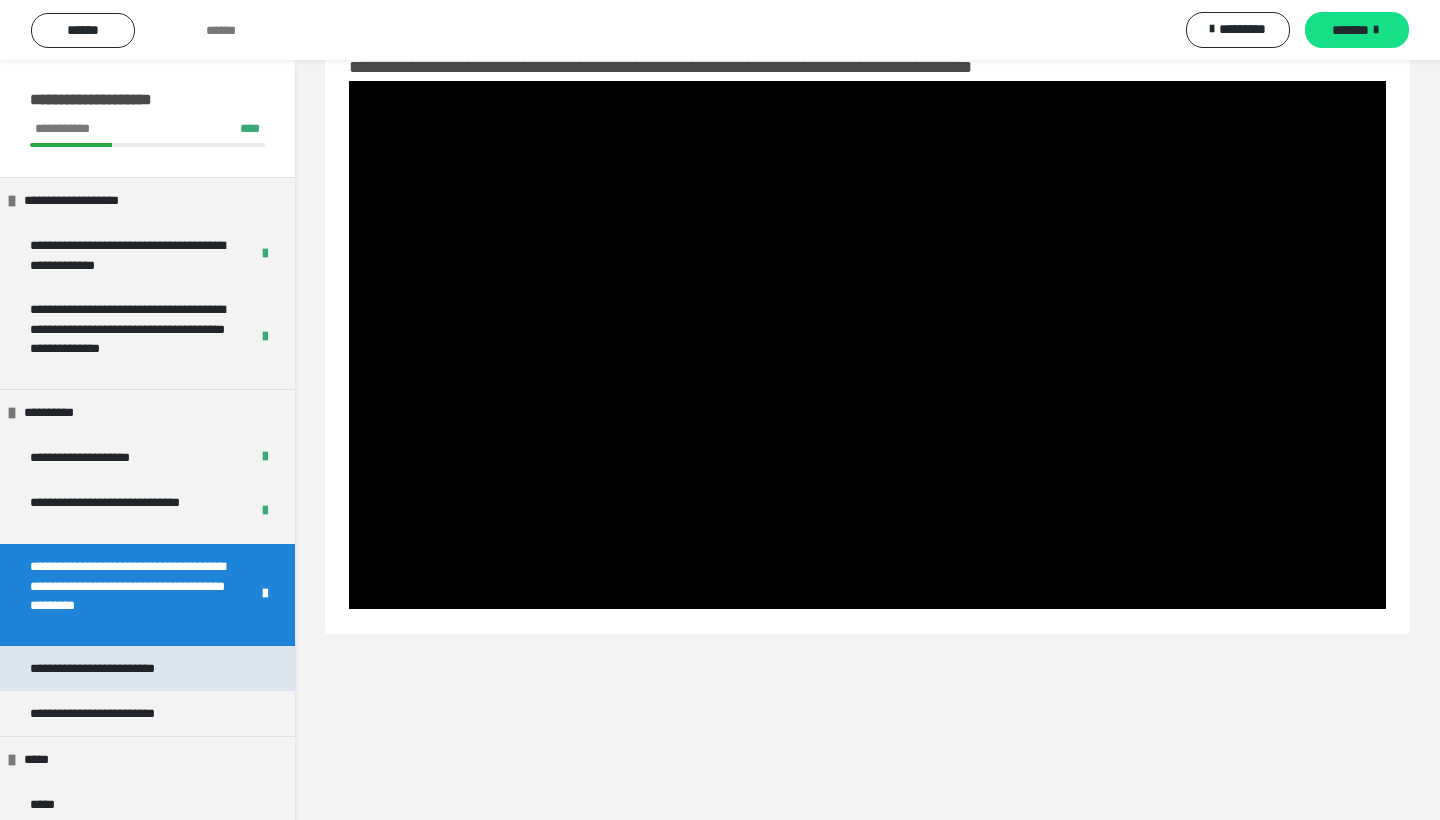 click on "**********" at bounding box center (122, 668) 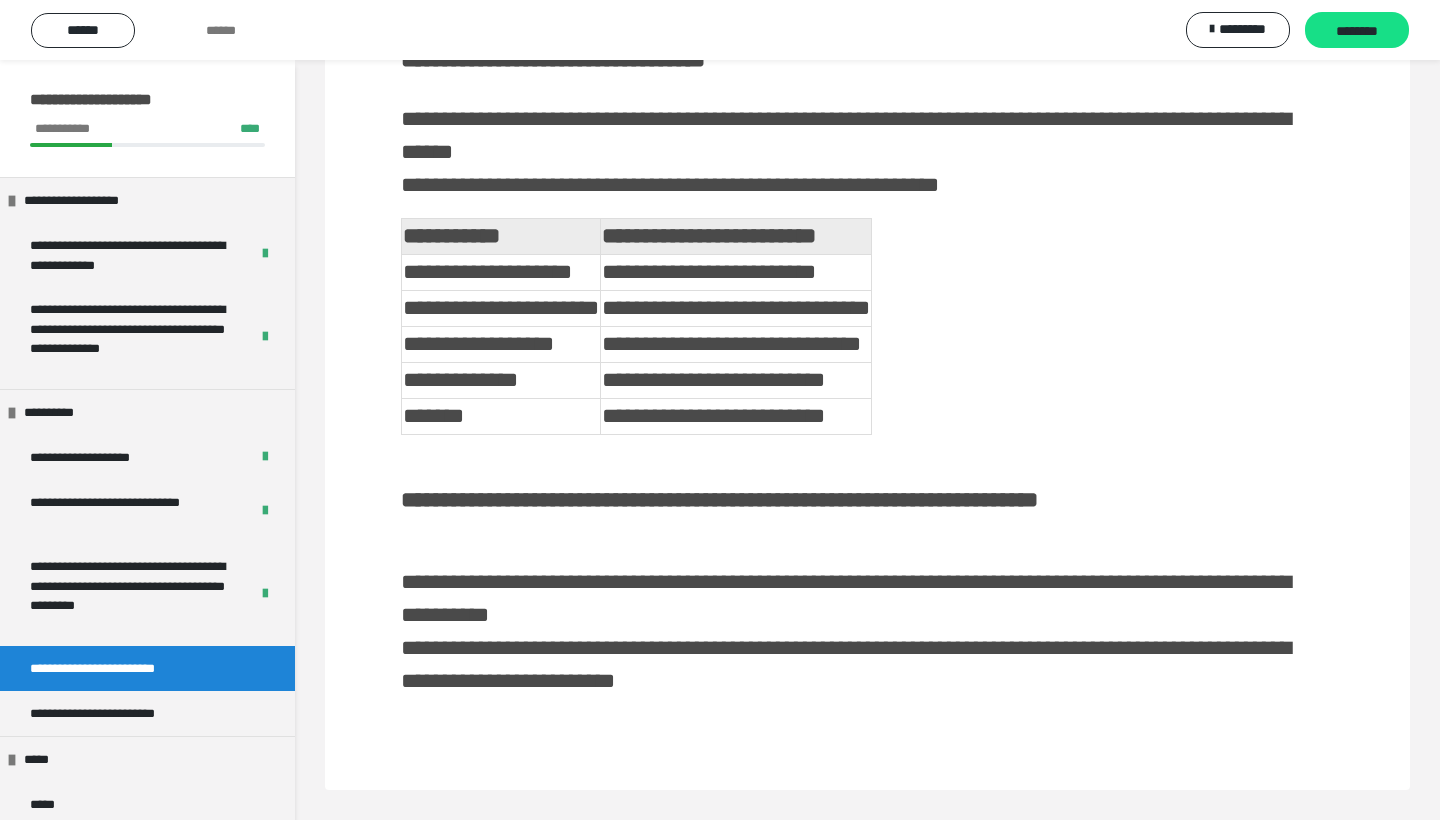 scroll, scrollTop: 1091, scrollLeft: 0, axis: vertical 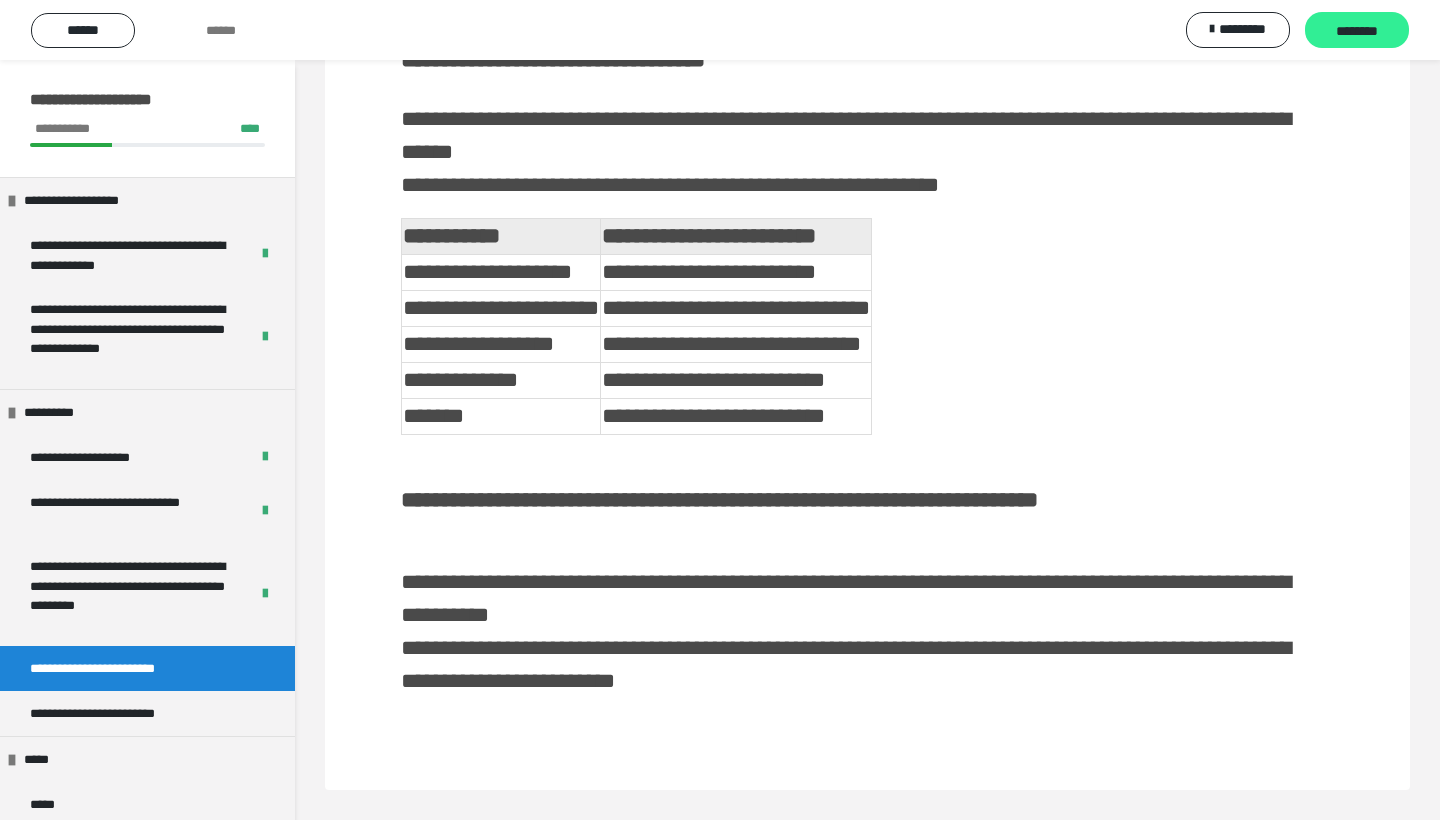click on "********" at bounding box center [1357, 31] 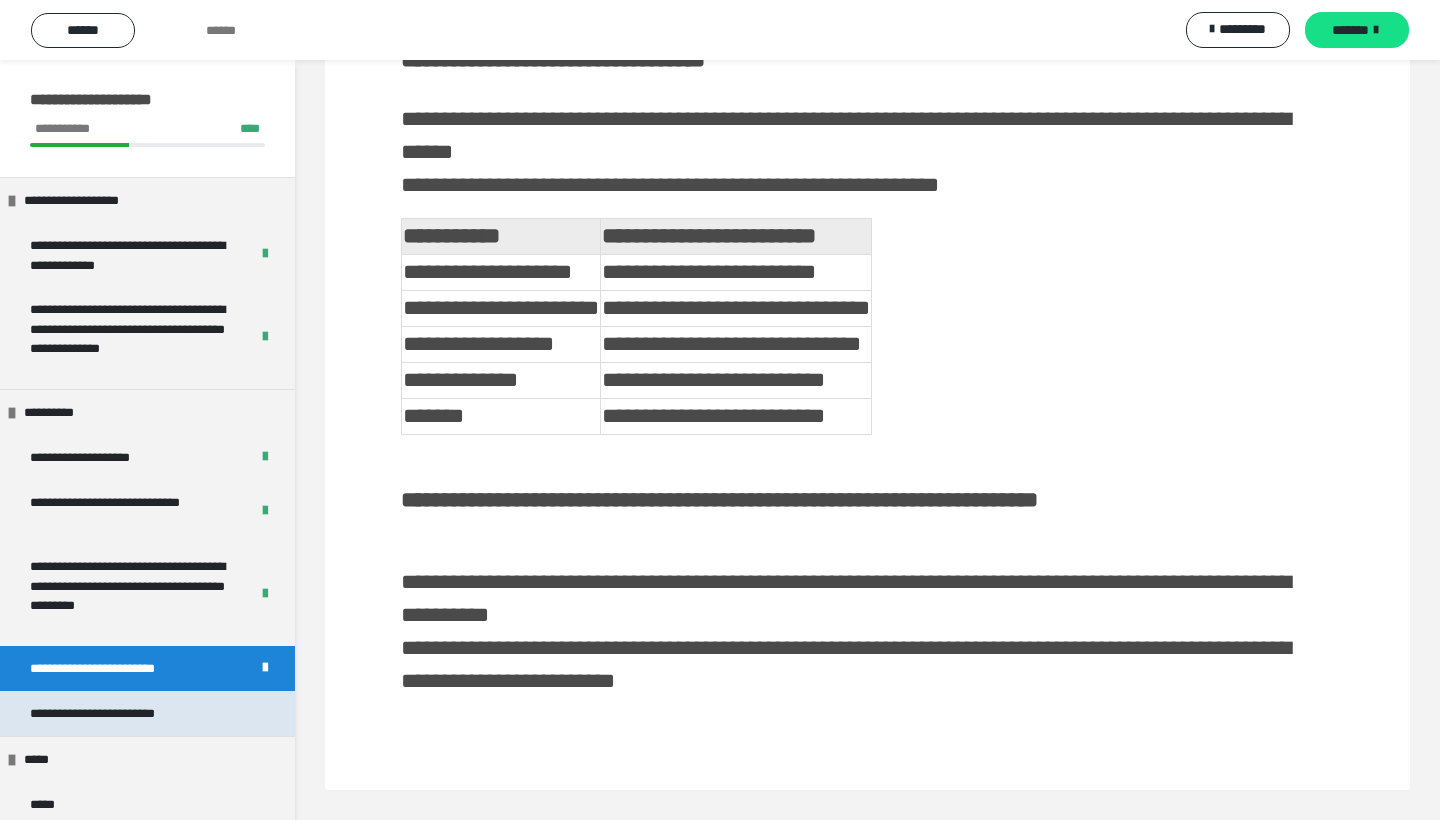 click on "**********" at bounding box center [112, 713] 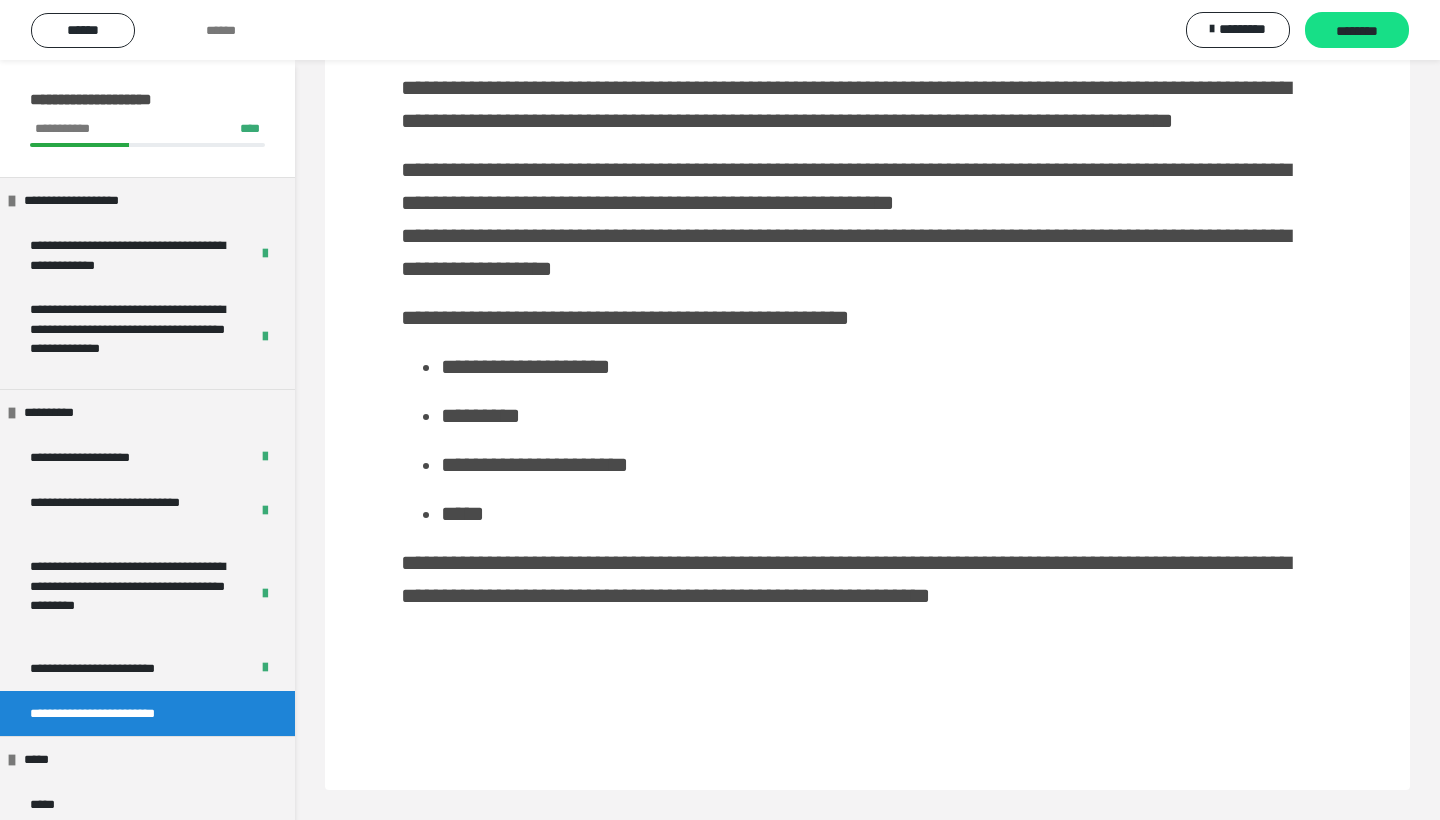 scroll, scrollTop: 1913, scrollLeft: 0, axis: vertical 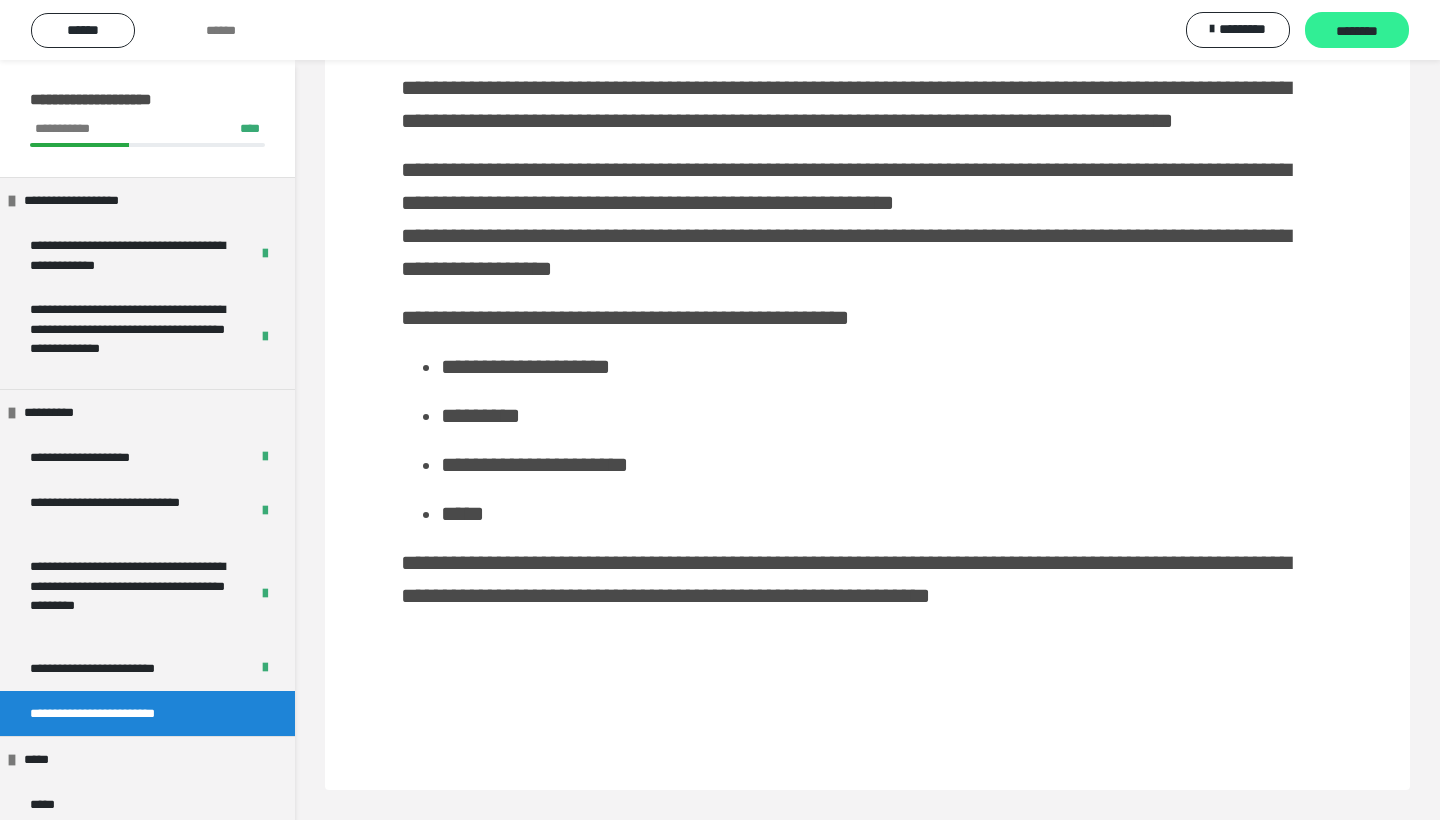 click on "********" at bounding box center (1357, 31) 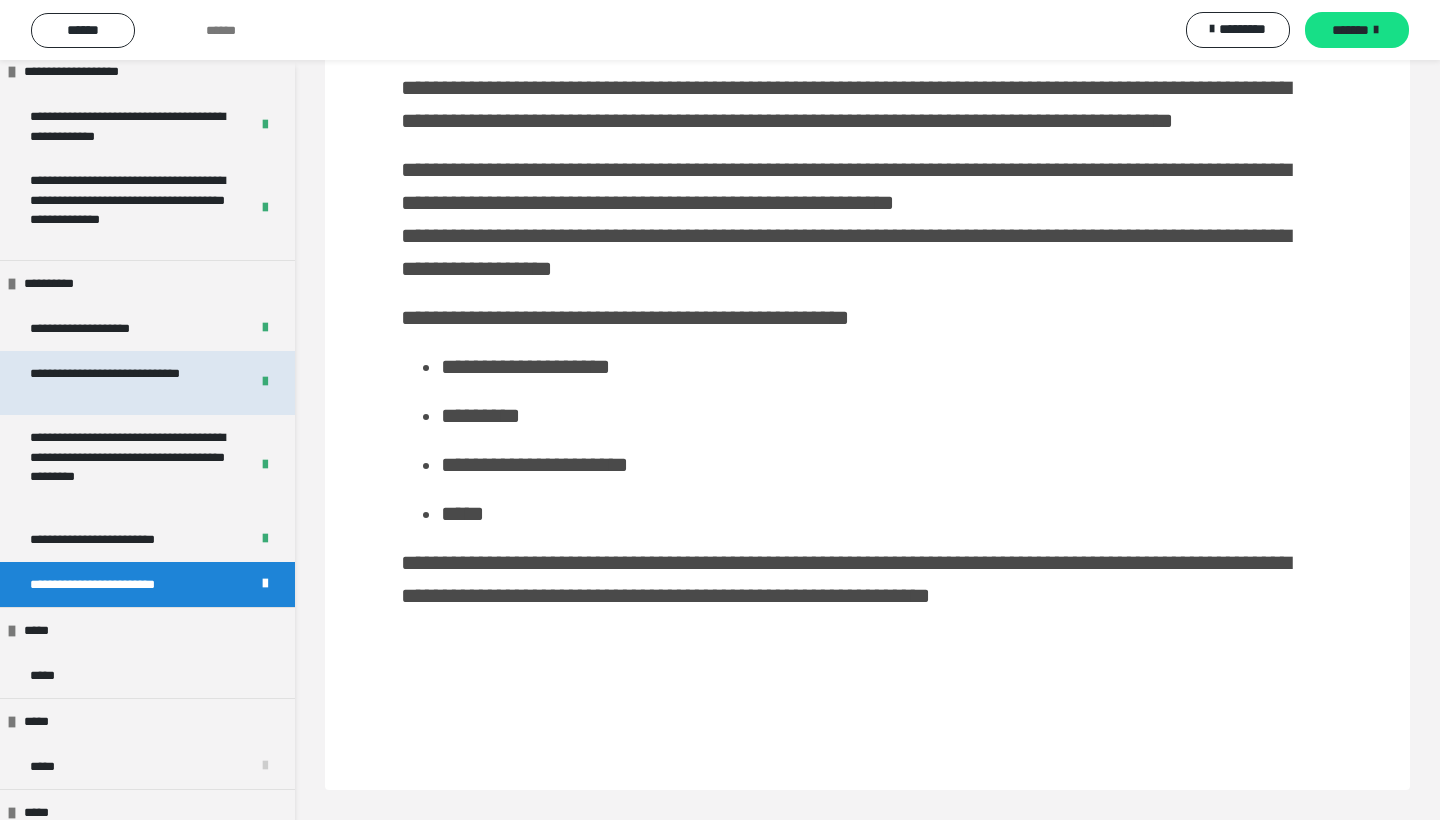 scroll, scrollTop: 363, scrollLeft: 0, axis: vertical 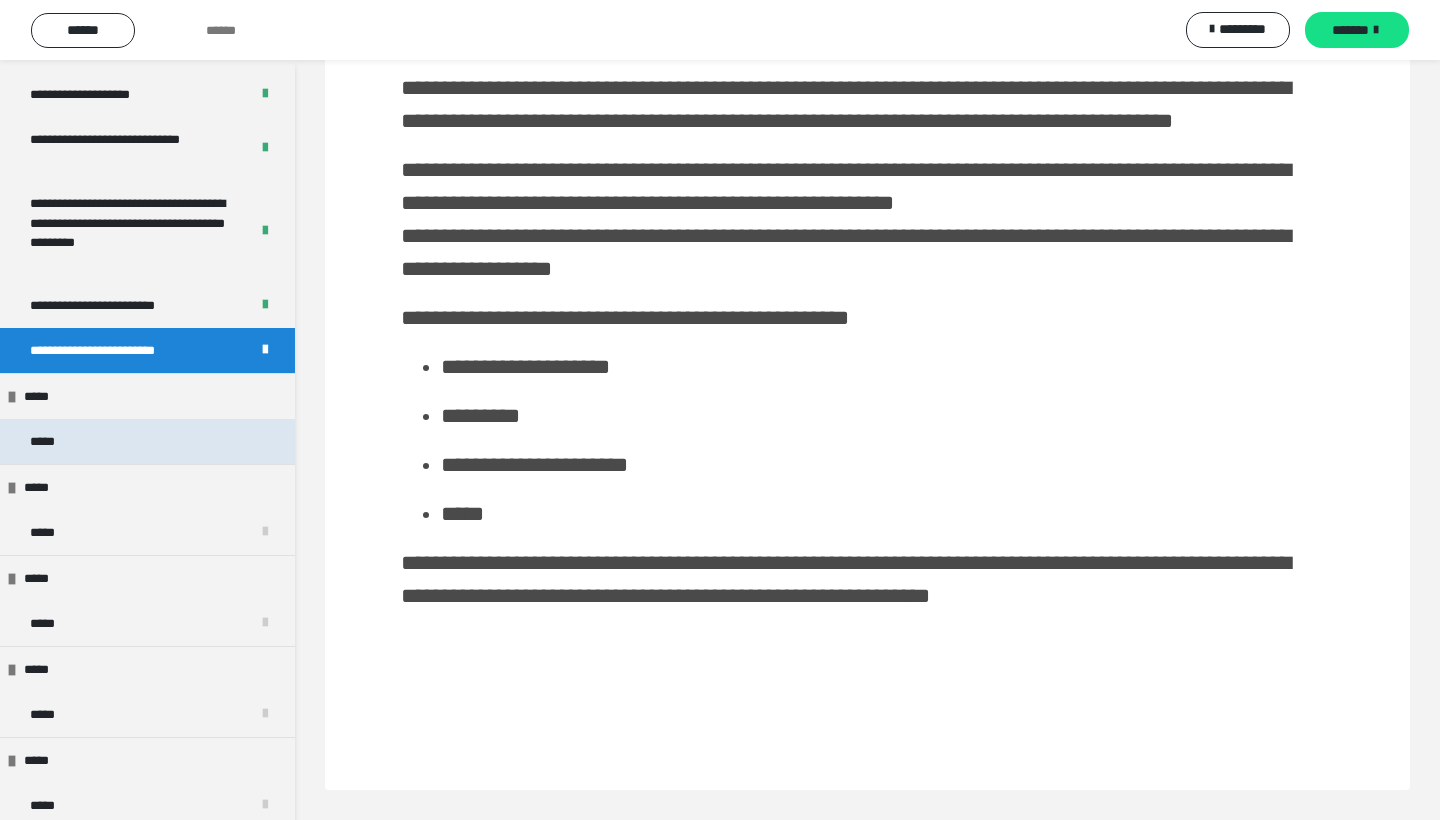 click on "*****" at bounding box center (147, 441) 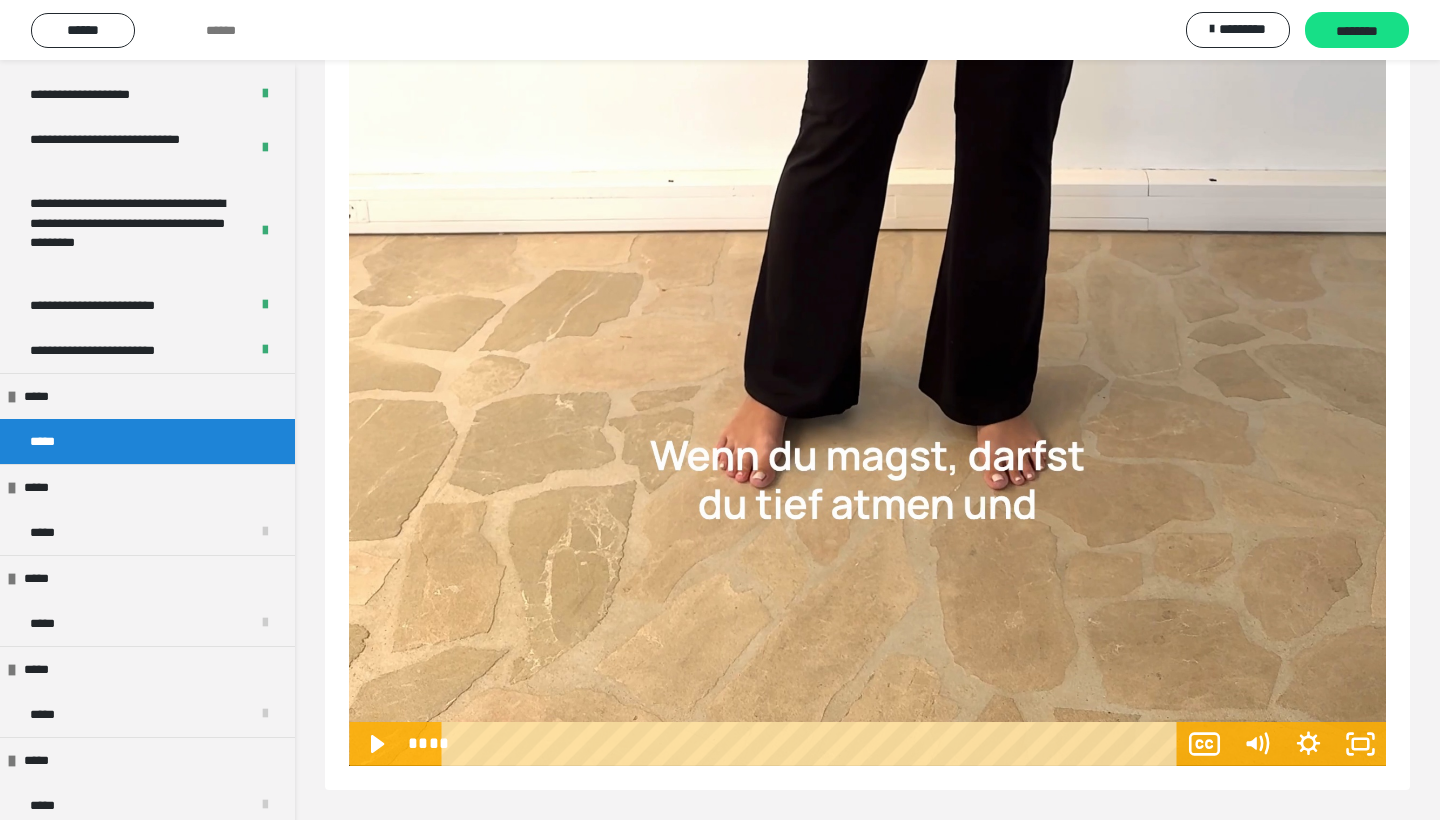scroll, scrollTop: 1219, scrollLeft: 0, axis: vertical 